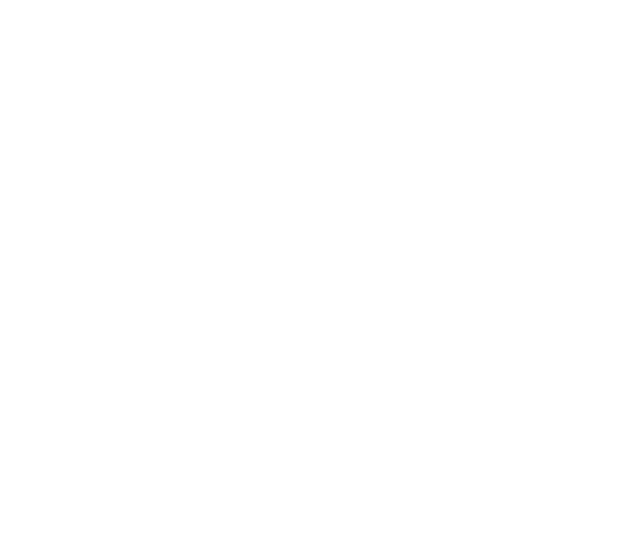scroll, scrollTop: 0, scrollLeft: 0, axis: both 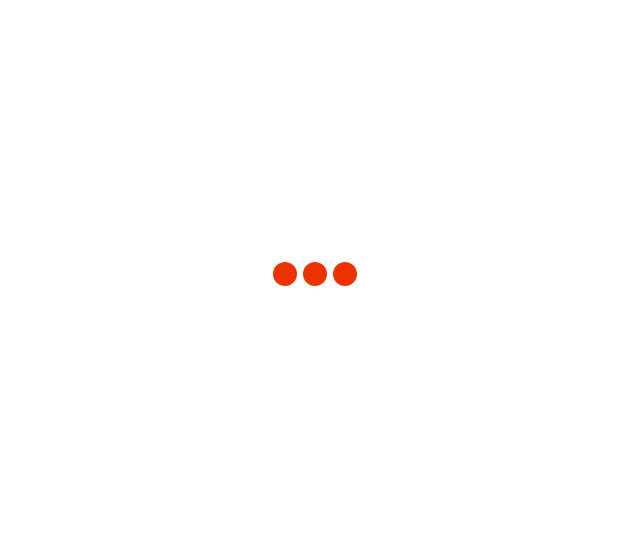 type on "3251" 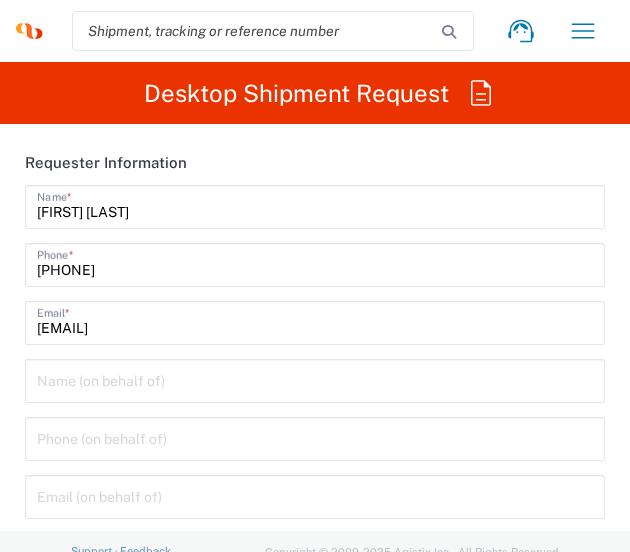 type on "Syneos Health, LLC-Morrisville NC US" 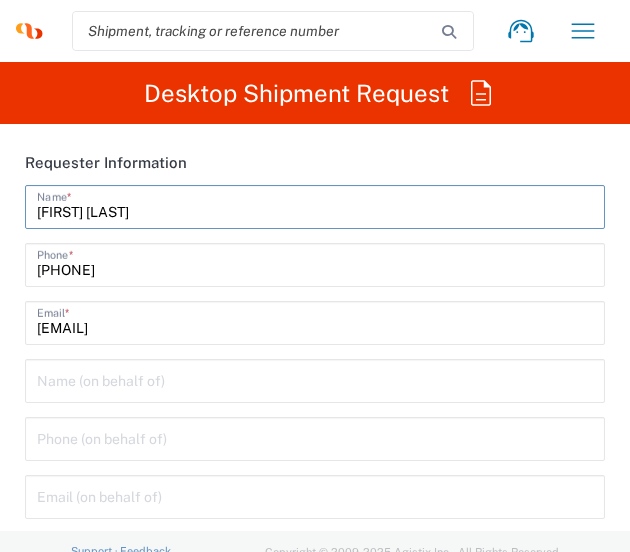 drag, startPoint x: 177, startPoint y: 217, endPoint x: 26, endPoint y: 254, distance: 155.46704 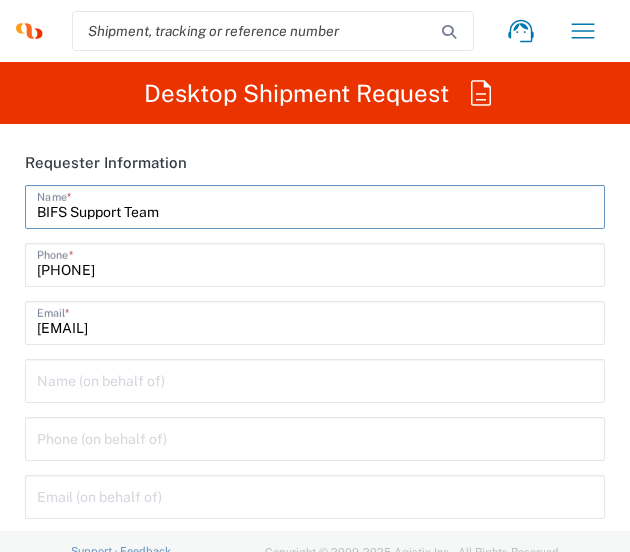 drag, startPoint x: 179, startPoint y: 201, endPoint x: -6, endPoint y: 239, distance: 188.86238 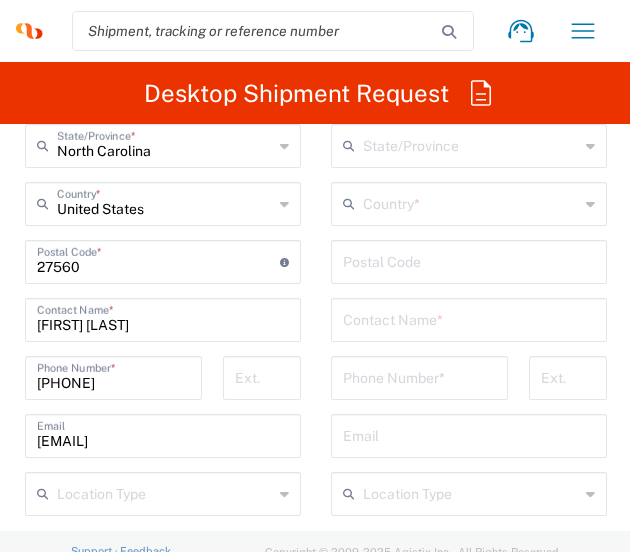 scroll, scrollTop: 1800, scrollLeft: 0, axis: vertical 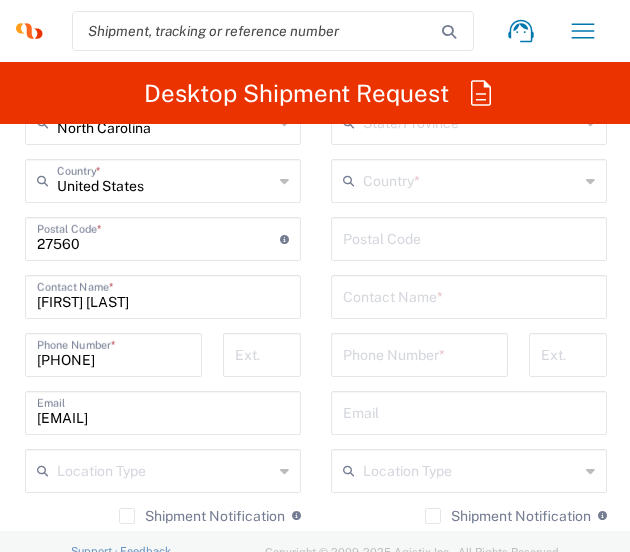 type on "BIFS Support Team" 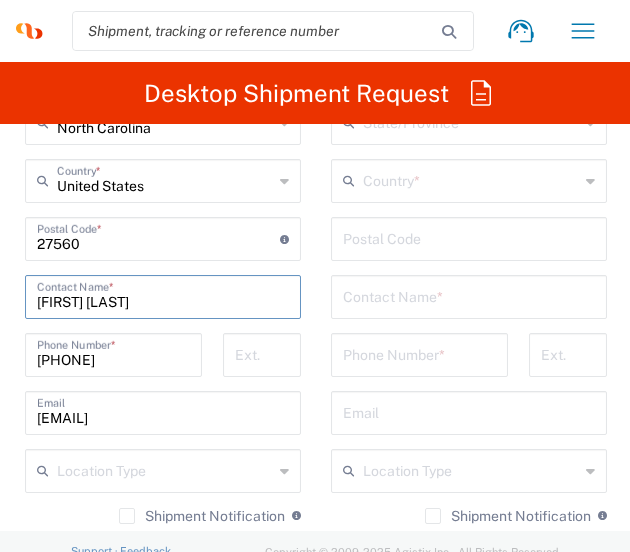 drag, startPoint x: 166, startPoint y: 291, endPoint x: -50, endPoint y: 333, distance: 220.04546 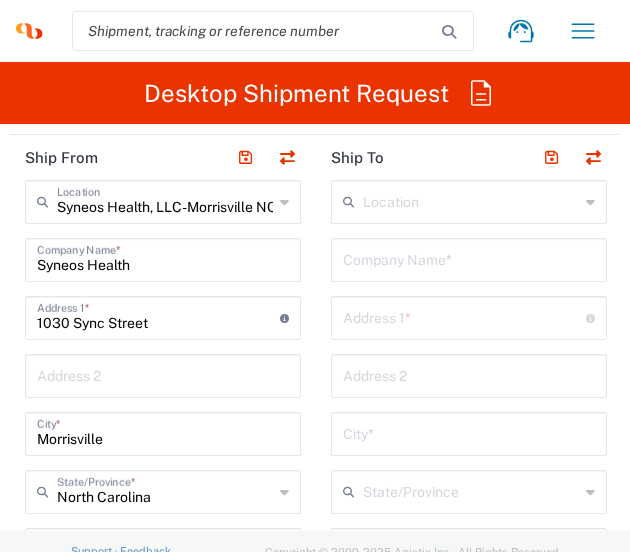 scroll, scrollTop: 1300, scrollLeft: 0, axis: vertical 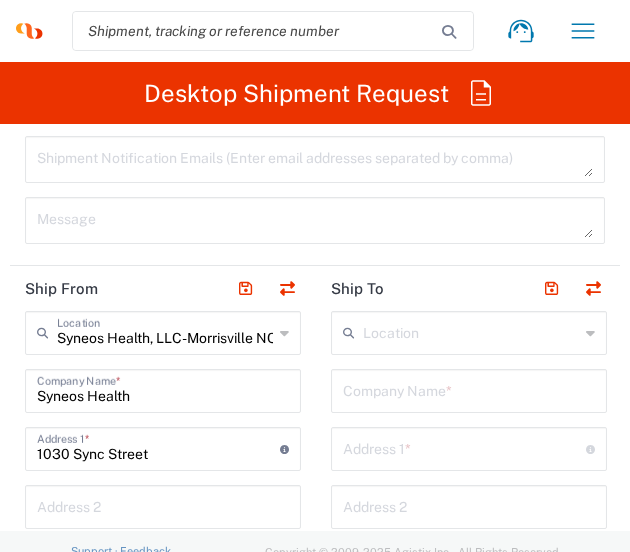 type on "BIFS Support Team" 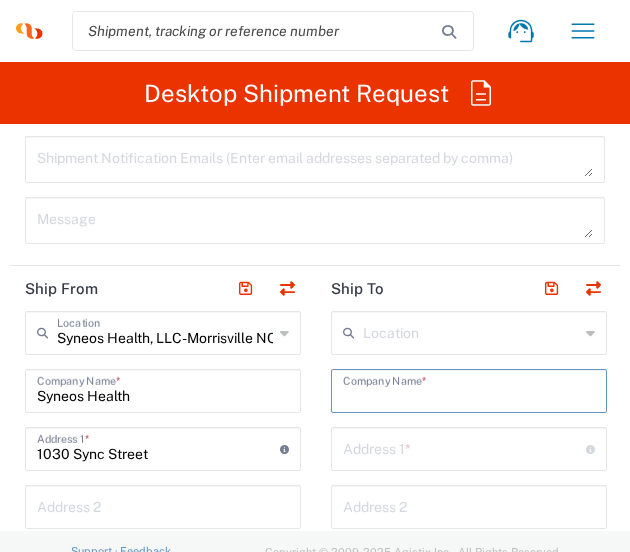 click at bounding box center [469, 389] 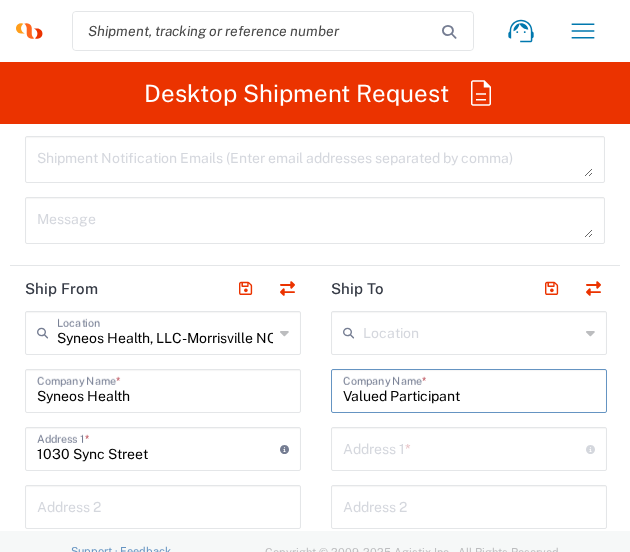 click on "Valued Participant" at bounding box center (469, 389) 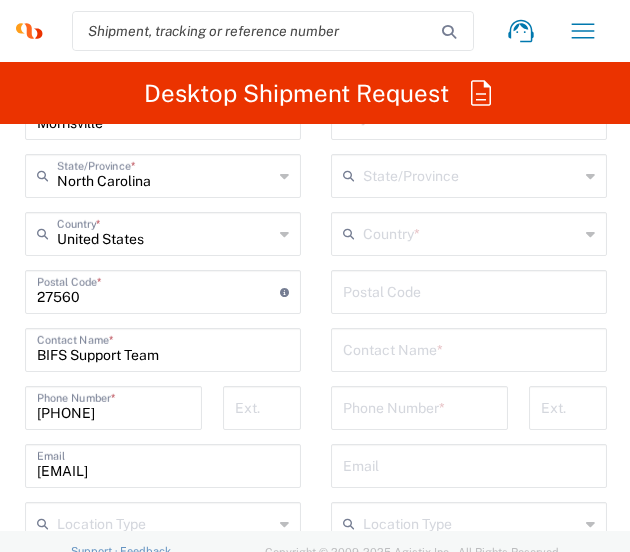 scroll, scrollTop: 1800, scrollLeft: 0, axis: vertical 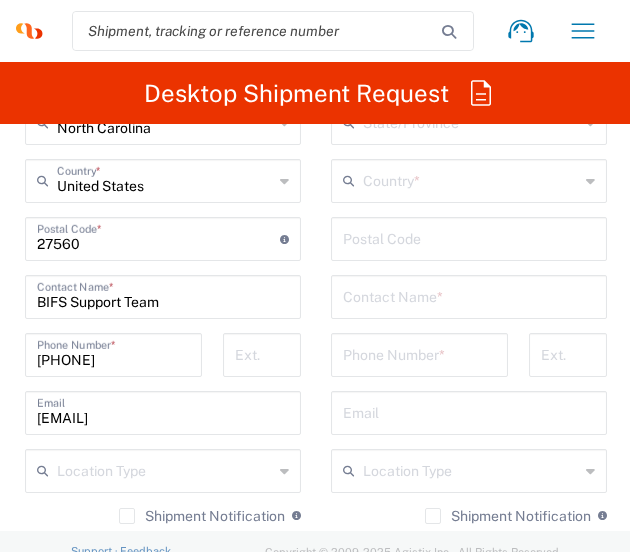 type on "Valued Participant" 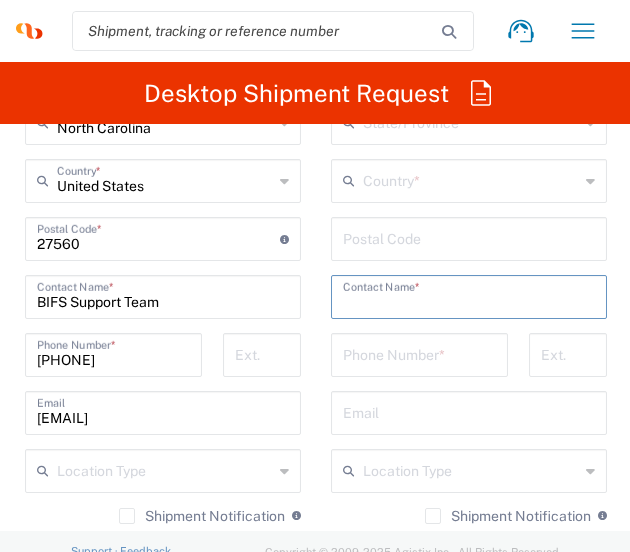 paste on "Valued Participant" 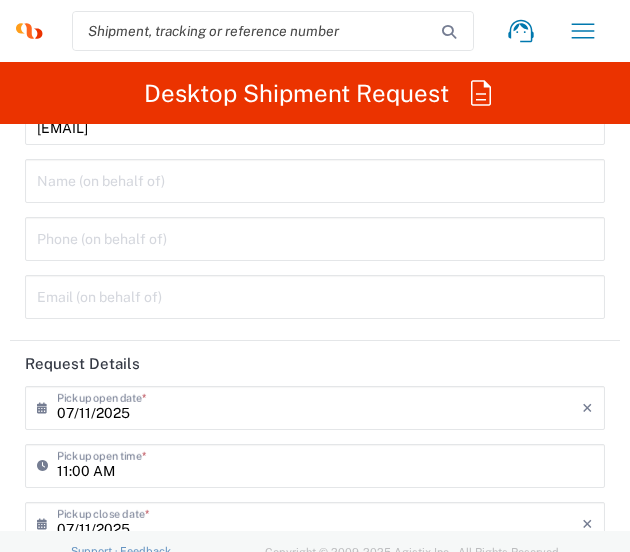 scroll, scrollTop: 400, scrollLeft: 0, axis: vertical 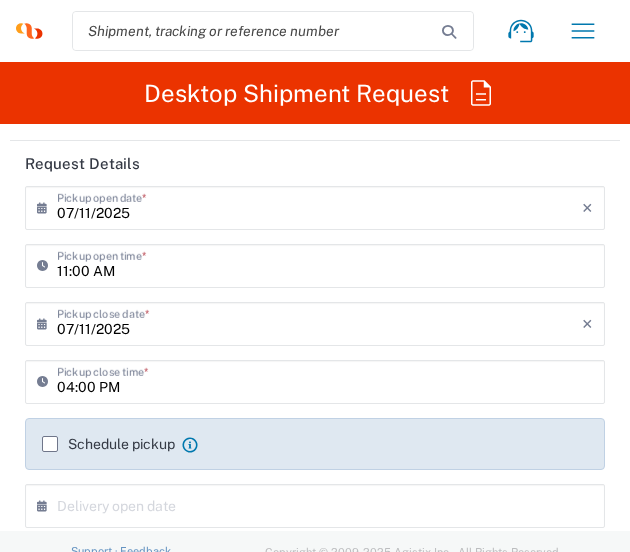 type on "Valued Participant" 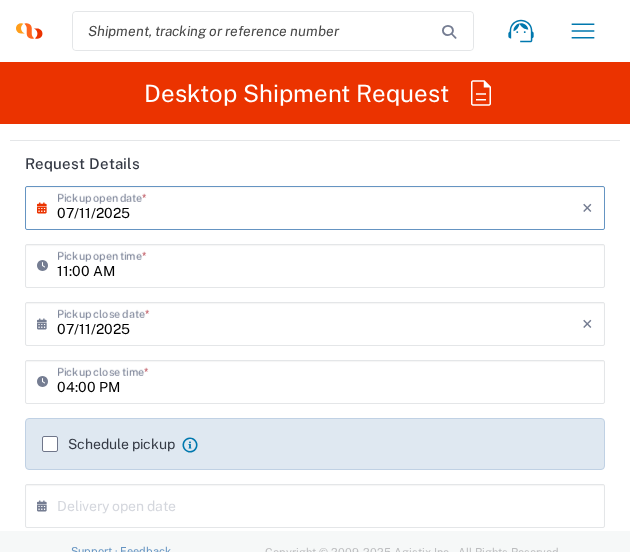click on "07/11/2025" at bounding box center [319, 206] 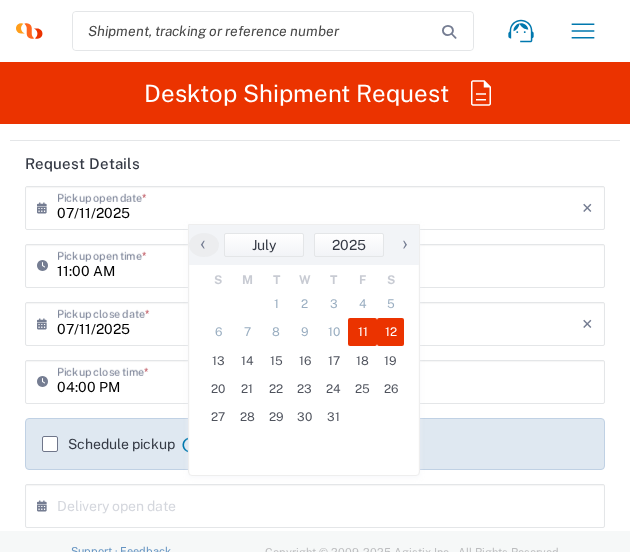 click on "12" 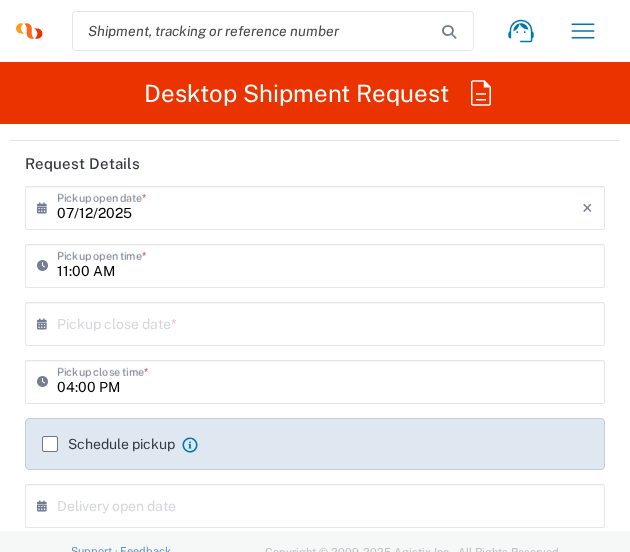 click on "04:00 PM" at bounding box center [325, 380] 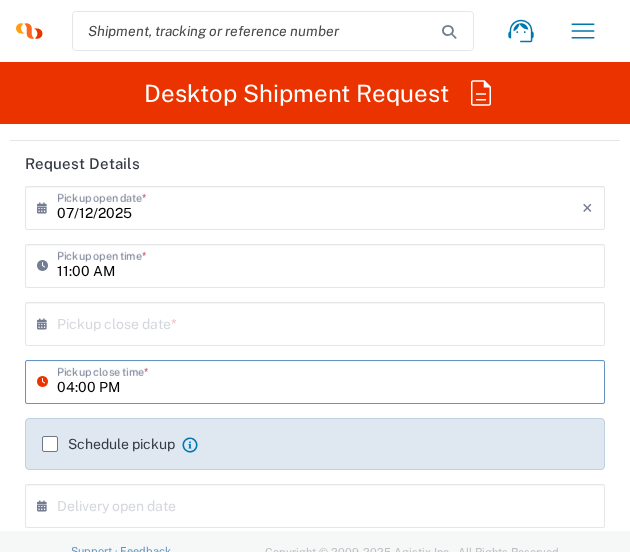 click on "04:00 PM" at bounding box center [325, 380] 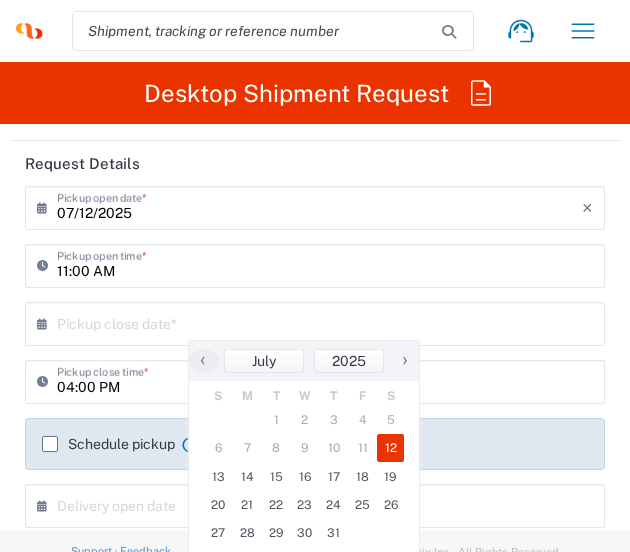click on "12" 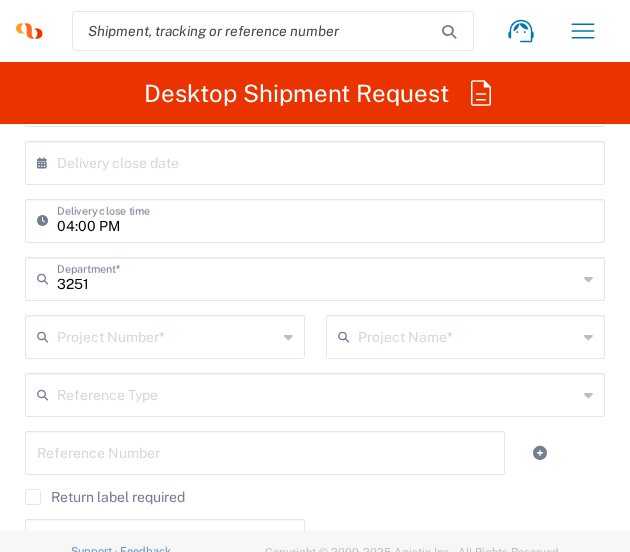 scroll, scrollTop: 900, scrollLeft: 0, axis: vertical 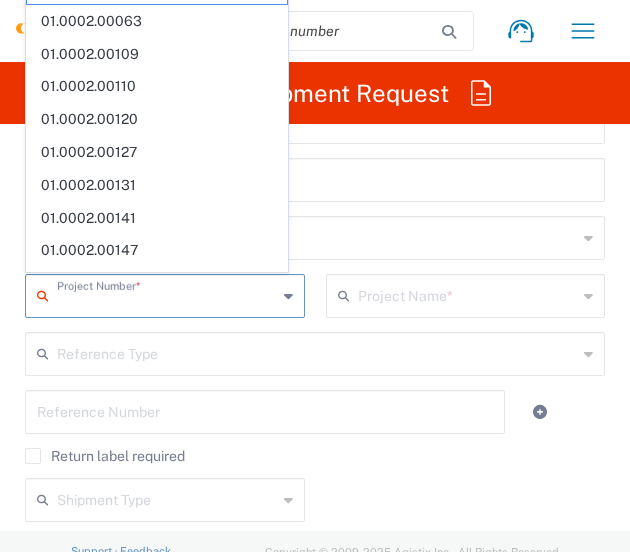 click at bounding box center [167, 294] 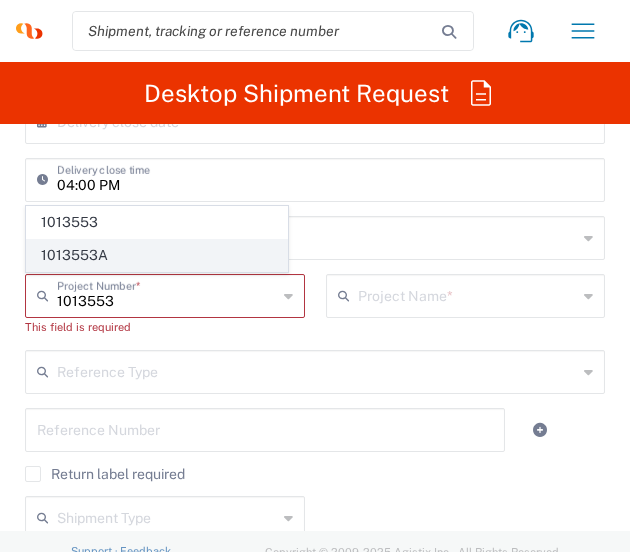 click on "1013553A" 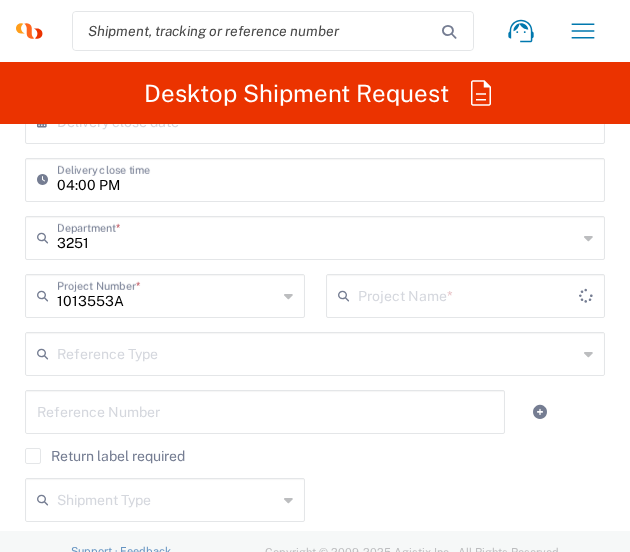 type on "Abbvie 1013553A" 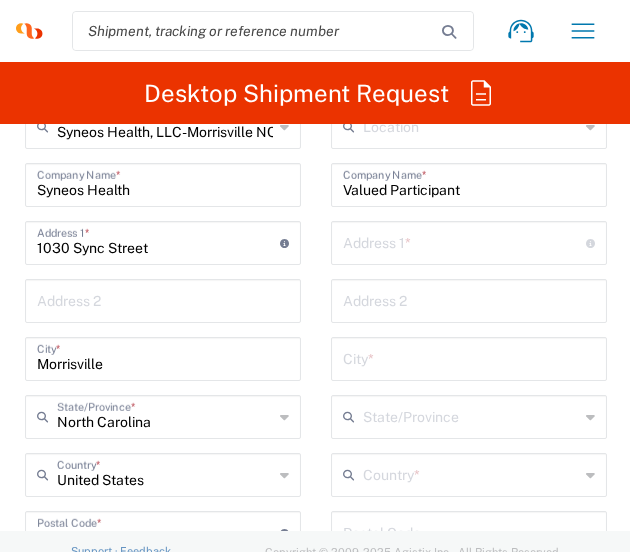 scroll, scrollTop: 1600, scrollLeft: 0, axis: vertical 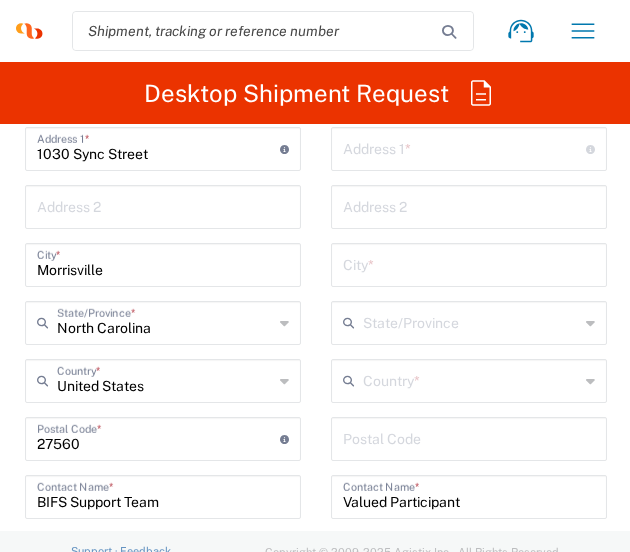 click on "Address 1  * For cross streets use street names with '&' or 'and' in between. For example 'Walnut St & S 13th St'" 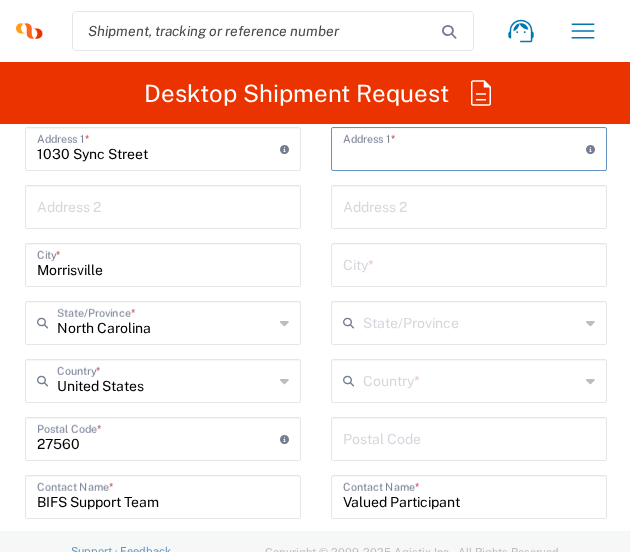 click at bounding box center (464, 147) 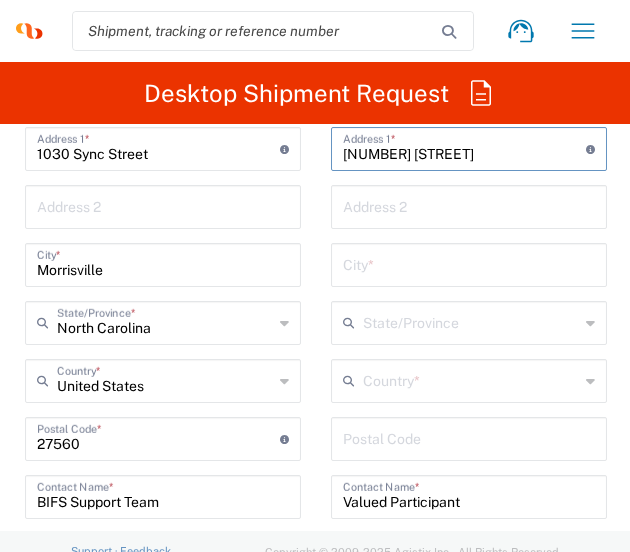 type on "[NUMBER] [STREET]" 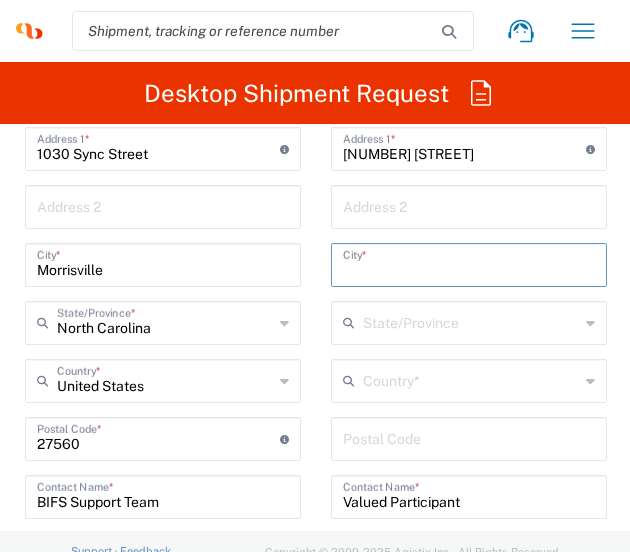 click at bounding box center (469, 263) 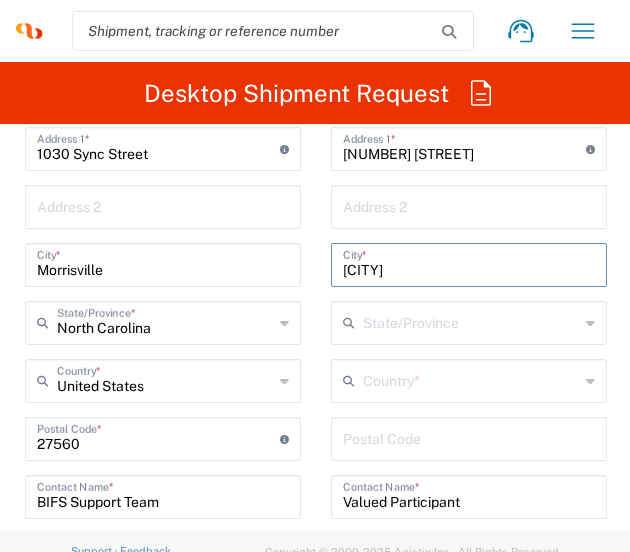 type on "[CITY]" 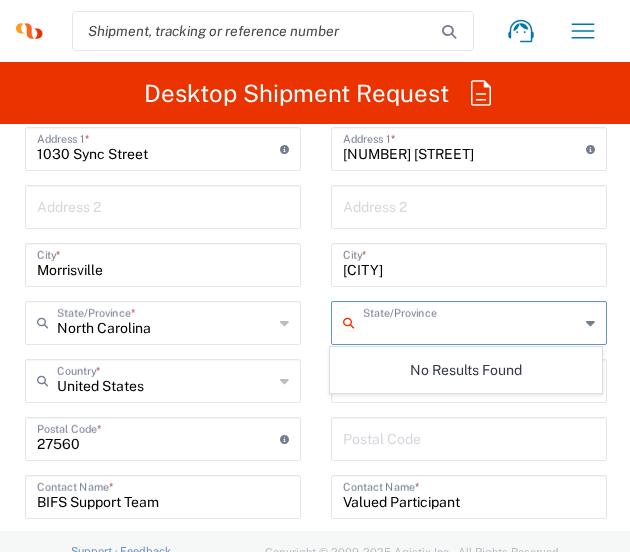 click at bounding box center (471, 321) 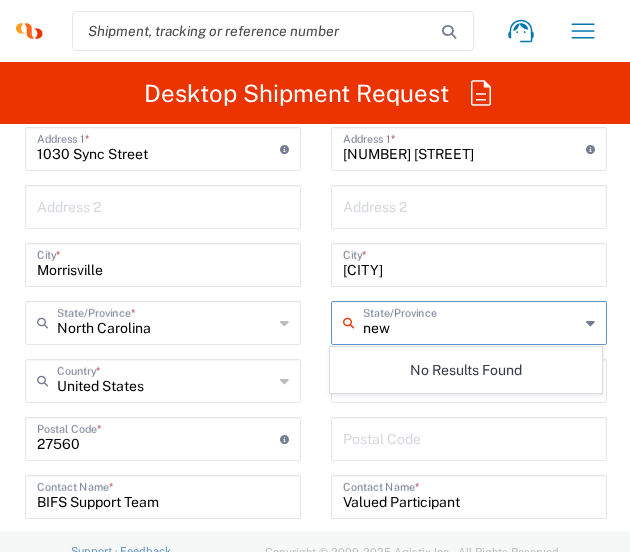 type on "new" 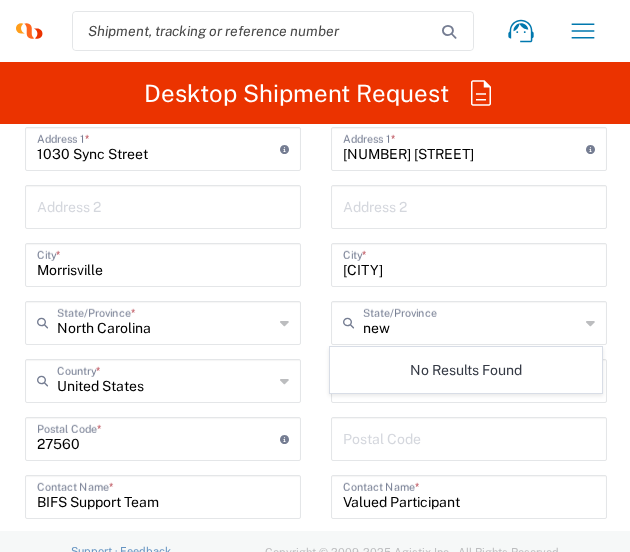 click on "Syneos Health, LLC-[CITY] [STATE] US Location Syneos Health, LLC-[CITY] [STATE] US Addison Whitney LLC-[CITY] [STATE] US Barcelona-Syneos Health BioSector 2 LLC- [CITY] US Boco Digital Media Caerus Marketing Group LLC-[CITY] [STATE] US Chamberlain Communications LLC-[CITY] US Chandler Chicco Agency, LLC-[CITY] US Genico, LLC Gerbig Snell/Weisheimer Advert- Westerville OH Haas & Health Partner Public Relations GmbH Illingworth Research Group Ltd-Macclesfield UK Illingworth Rsrch Grp (France) Illingworth Rsrch Grp (Italy) Illingworth Rsrch Grp (Spain) Illingworth Rsrch Grp (USA) In Illingworth Rsrch Grp(Australi INC Research Clin Svcs Mexico inVentiv Health Philippines, Inc. IRG - [CITY] Warehouse IVH IPS Pvt Ltd- India IVH Mexico SA de CV NAVICOR GROUP, LLC-[CITY] US PALIO + IGNITE, LLC- Westerville OH US Pharmaceutical Institute LLC- [CITY] [STATE] US PT Syneos Health Indonesia Rx dataScience Inc-[CITY] US RxDataScience India Private Lt Syneos Health (Beijing) Inc.Lt Syneos Health G.K." 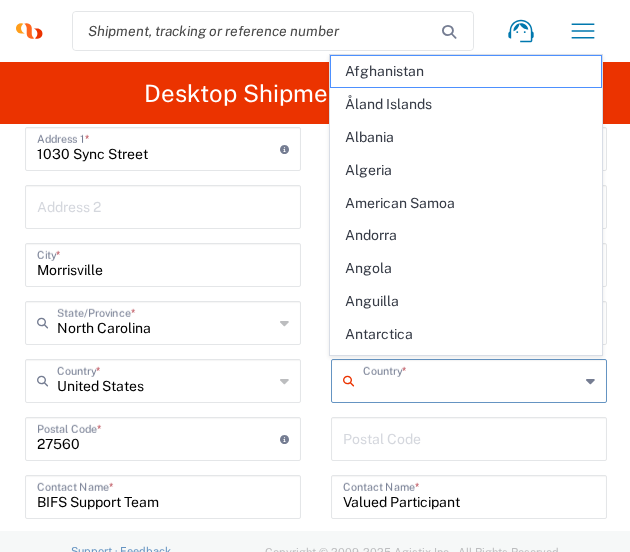 click at bounding box center [471, 379] 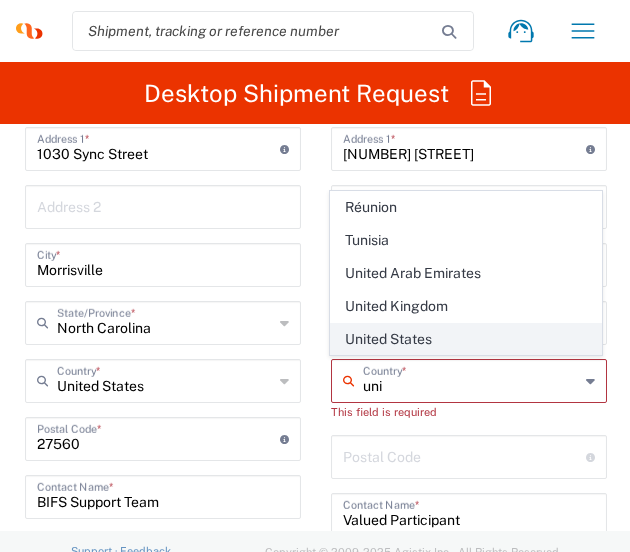 click on "United States" 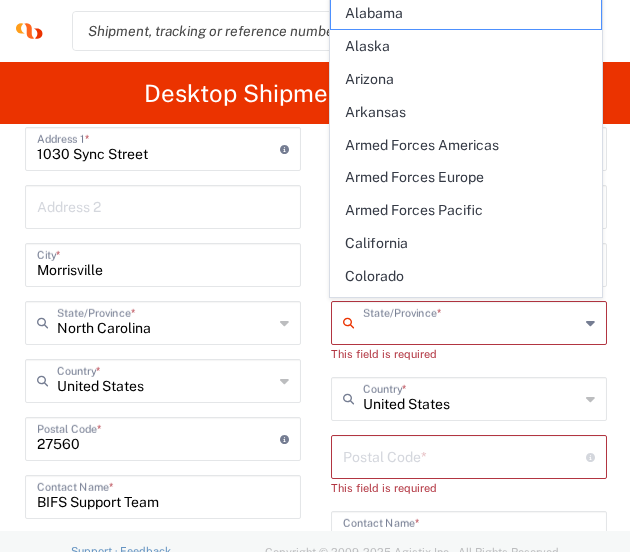 click at bounding box center (471, 321) 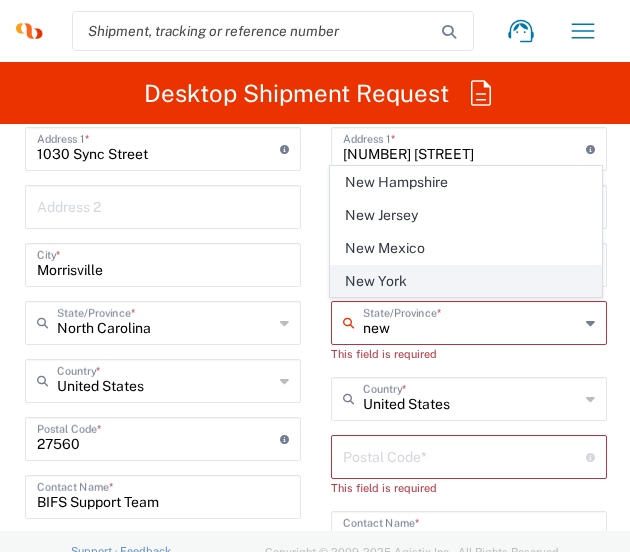 click on "New York" 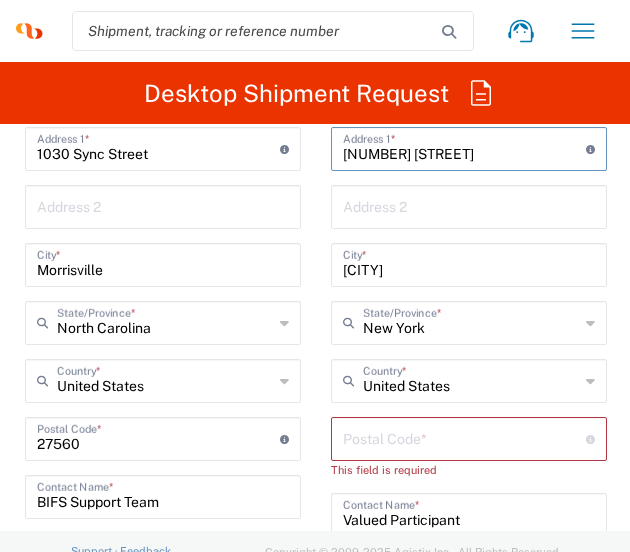 click on "[NUMBER] [STREET]" at bounding box center (464, 147) 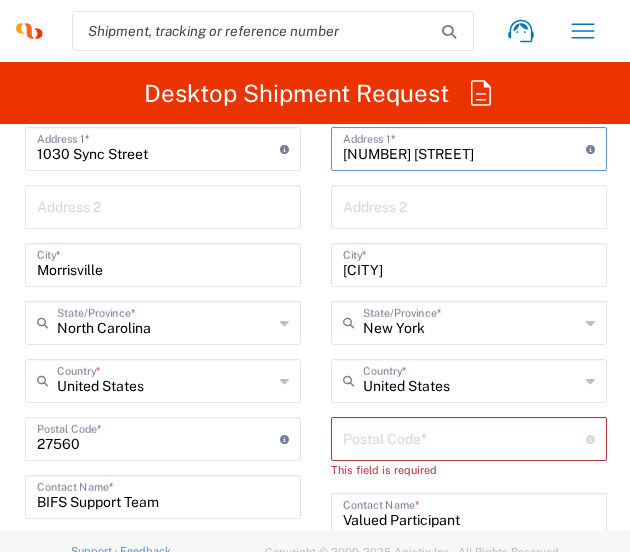 click on "[NUMBER] [STREET]" at bounding box center (464, 147) 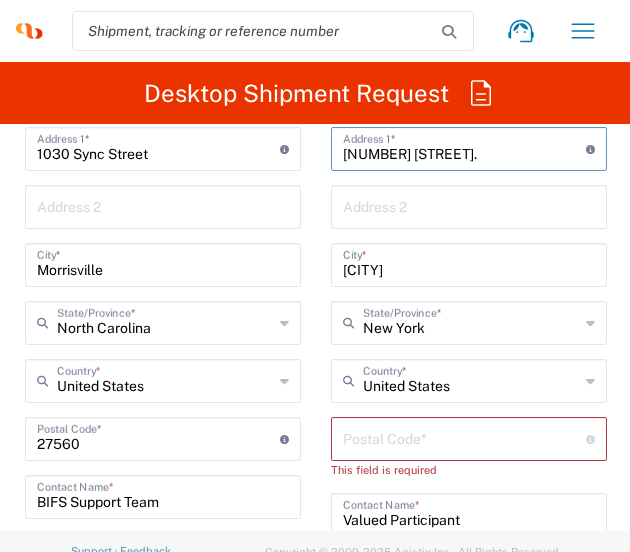 type on "[NUMBER] [STREET]." 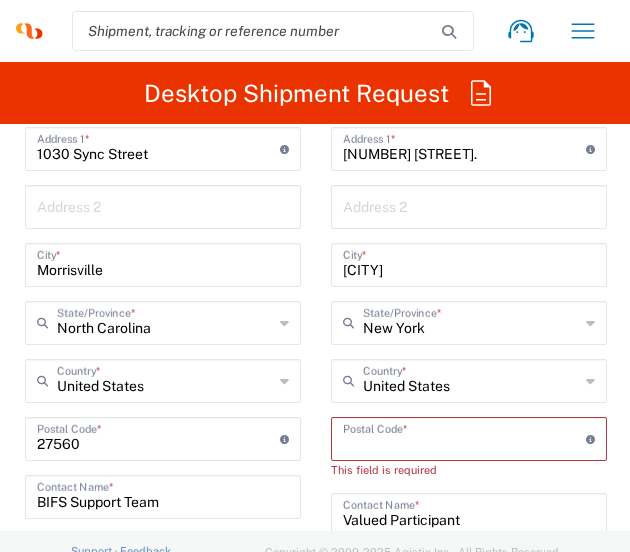 click at bounding box center [464, 437] 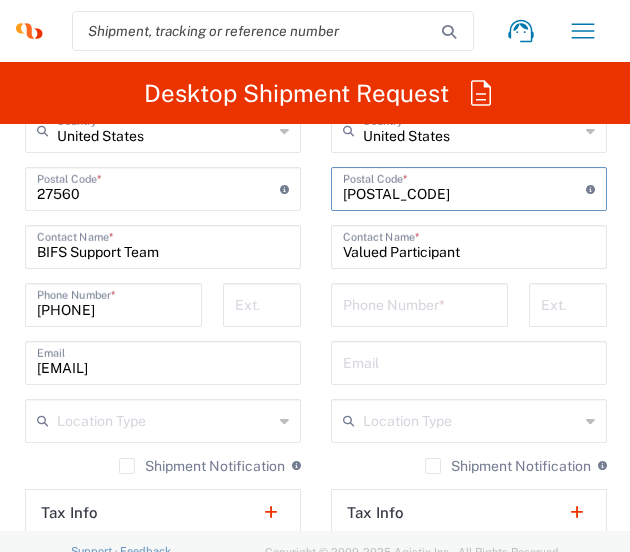 scroll, scrollTop: 1900, scrollLeft: 0, axis: vertical 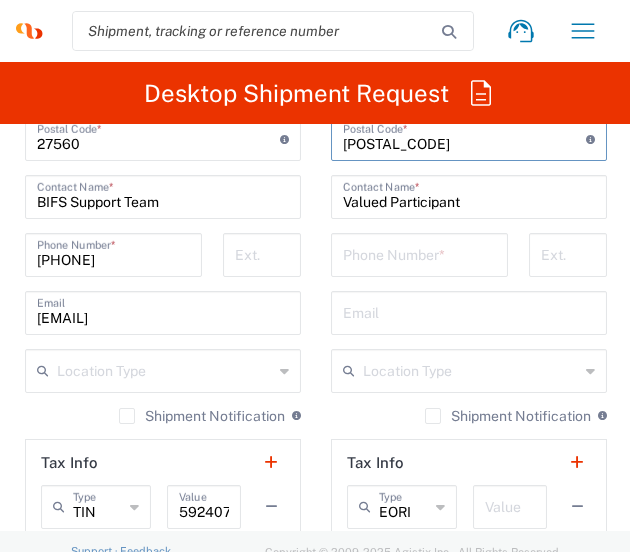 type on "[POSTAL_CODE]" 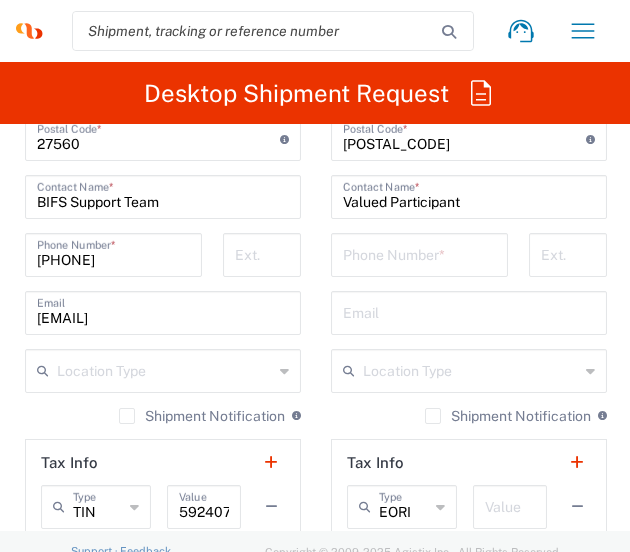 click at bounding box center [419, 253] 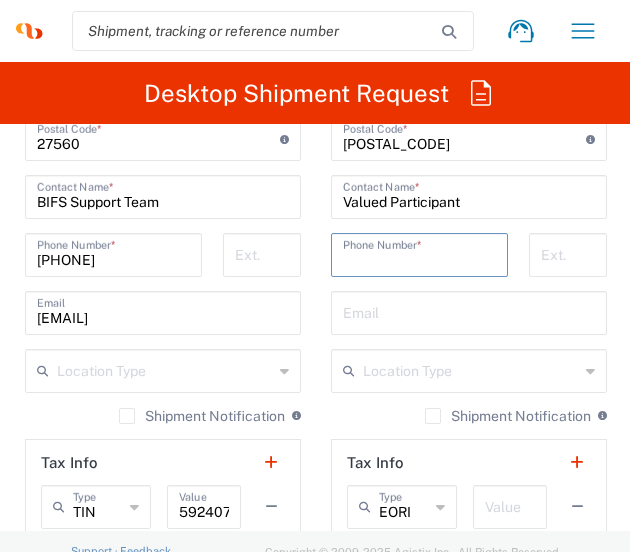 paste on "[PHONE]" 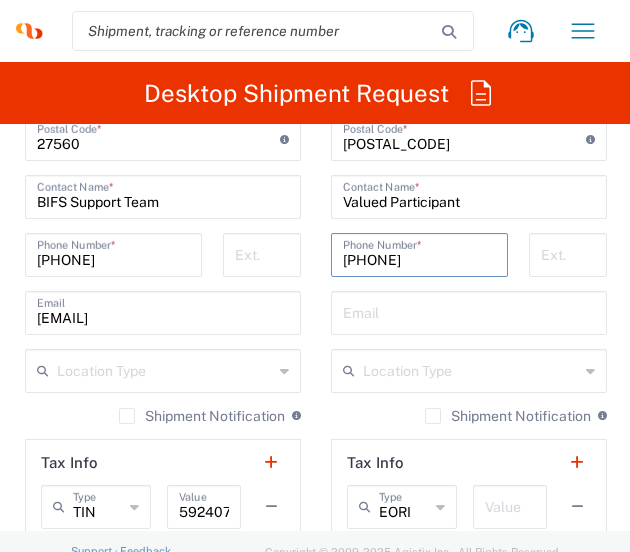 click on "[PHONE]" at bounding box center (419, 253) 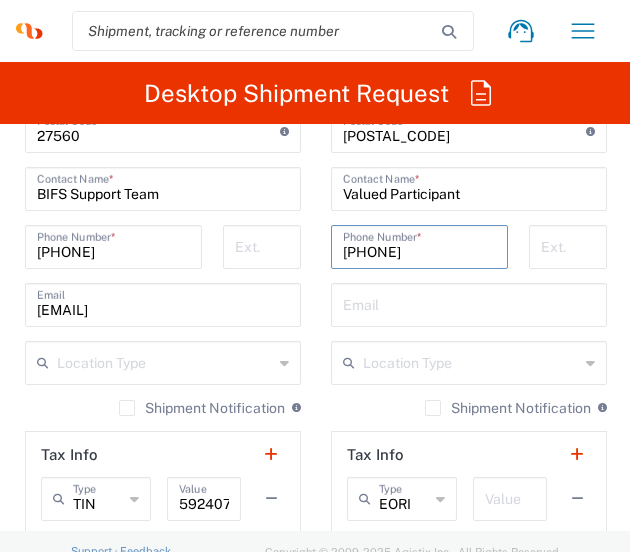 scroll, scrollTop: 1800, scrollLeft: 0, axis: vertical 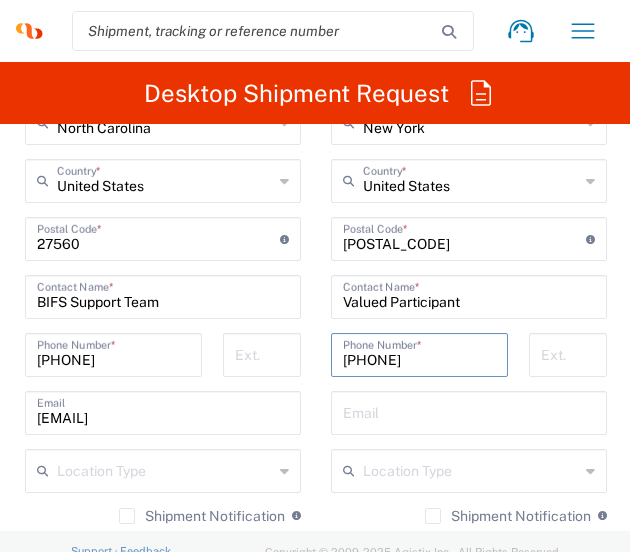 type on "[PHONE]" 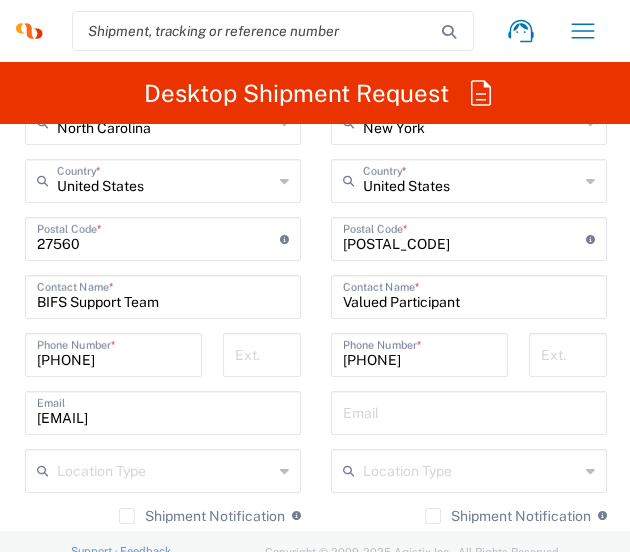 click on "[PHONE]  Phone Number  *" 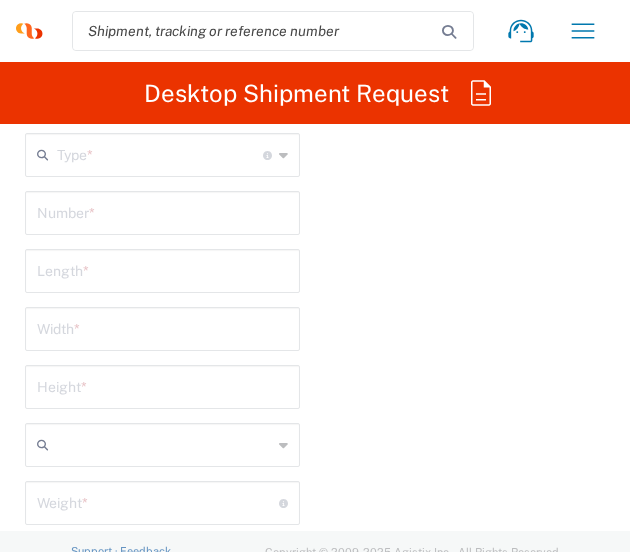 scroll, scrollTop: 2500, scrollLeft: 0, axis: vertical 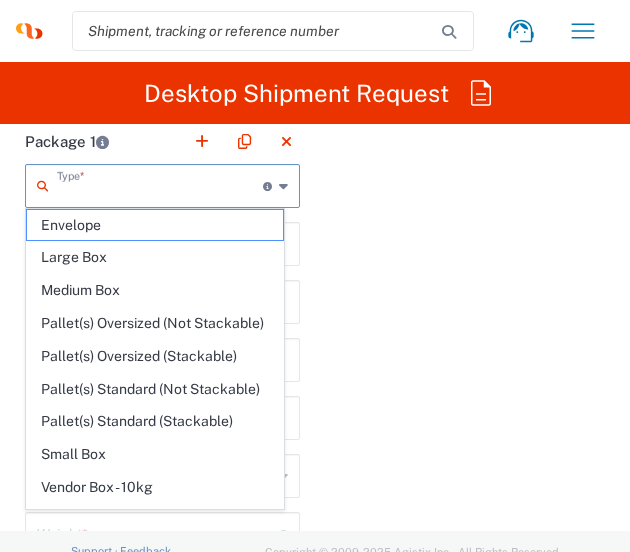 click at bounding box center (160, 184) 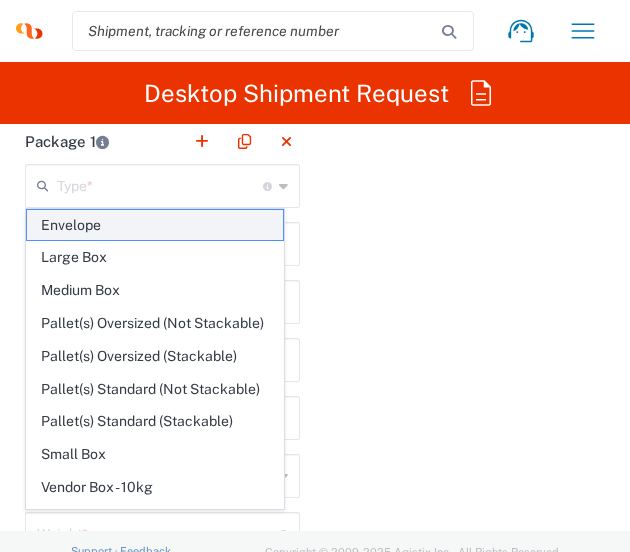 click on "Envelope" 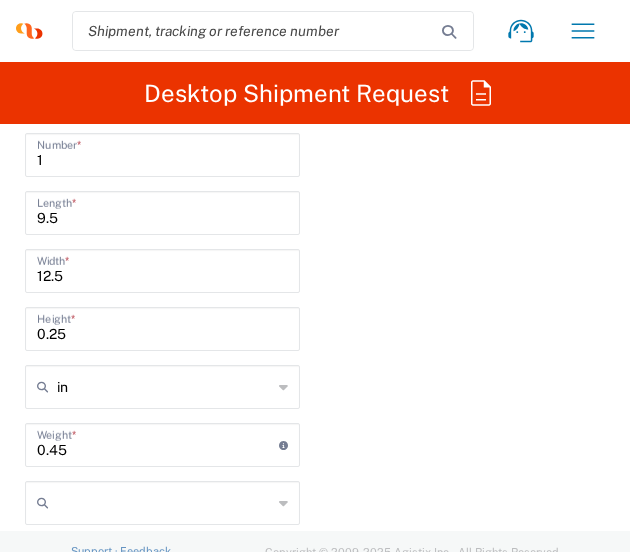 scroll, scrollTop: 2700, scrollLeft: 0, axis: vertical 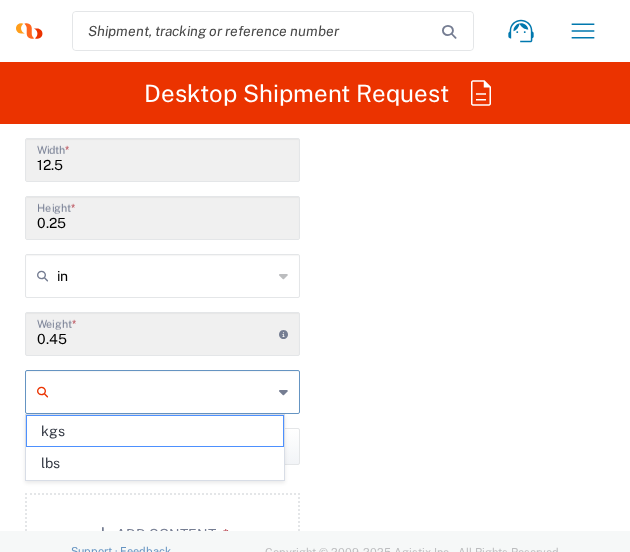 click at bounding box center (164, 392) 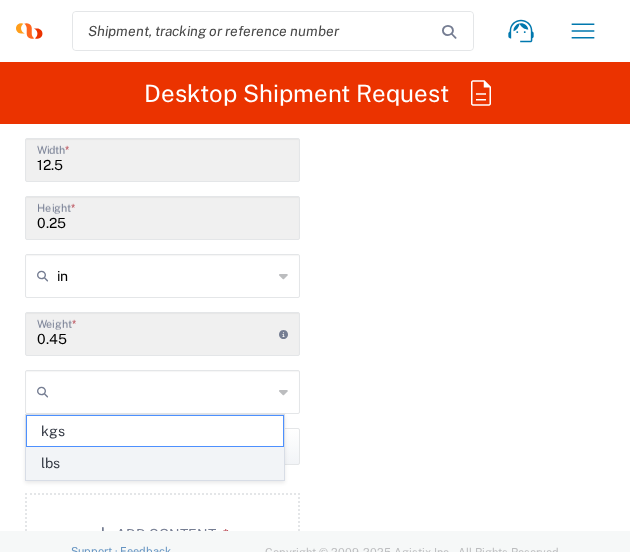 click on "lbs" 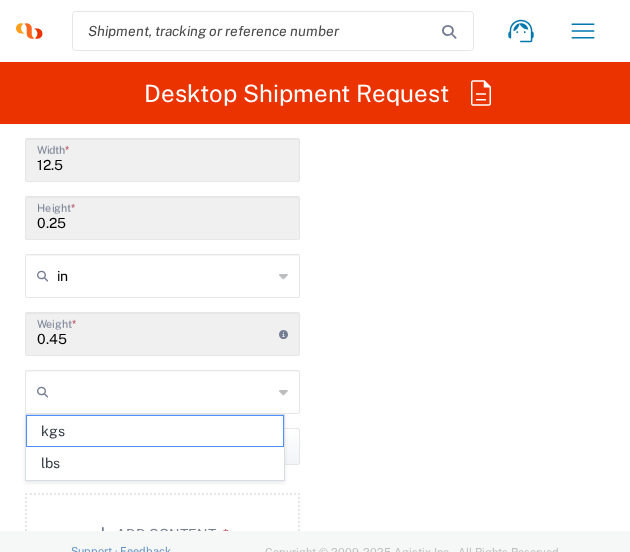 type on "lbs" 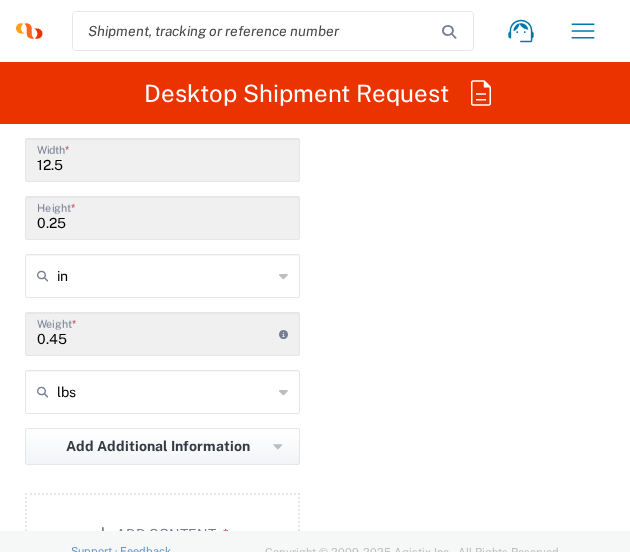 click on "Package 1  Envelope  Type  * Material used to package goods Envelope Large Box Medium Box Pallet(s) Oversized (Not Stackable) Pallet(s) Oversized (Stackable) Pallet(s) Standard (Not Stackable) Pallet(s) Standard (Stackable) Small Box Vendor Box - 10kg Vendor Box - 25kg Your Packaging 1  Number  * 9.5  Length  * 12.5  Width  * 0.25  Height  * in in cm ft 0.45  Weight  * Total weight of package(s) in pounds or kilograms lbs kgs lbs Add Additional Information  Package material   Package temperature   Temperature device  Add Content *" 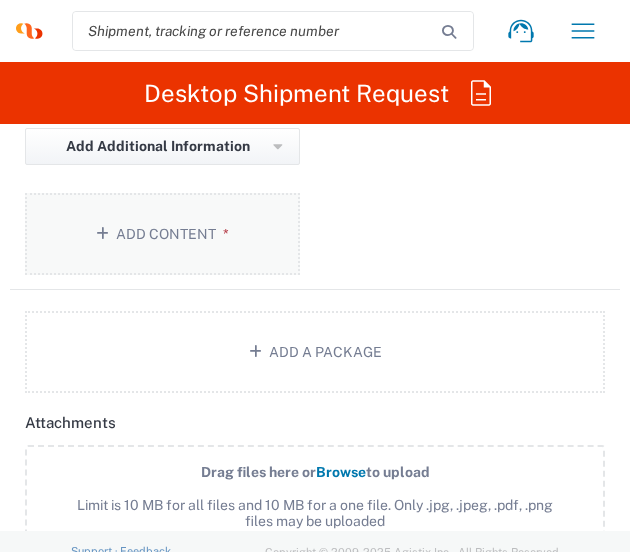 click on "Add Content *" 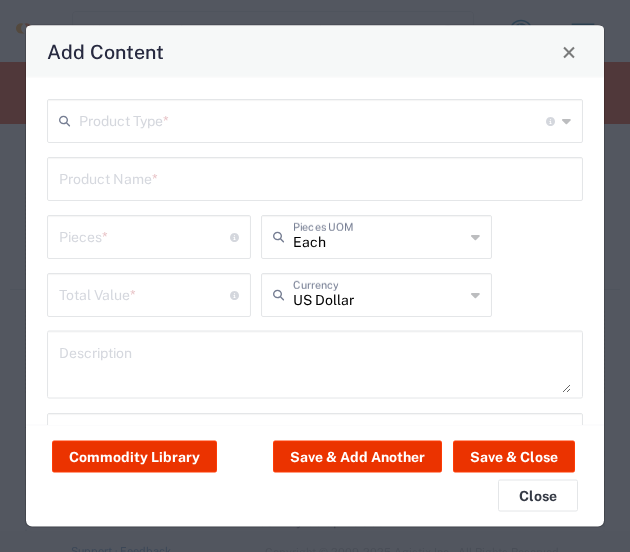 click at bounding box center [312, 119] 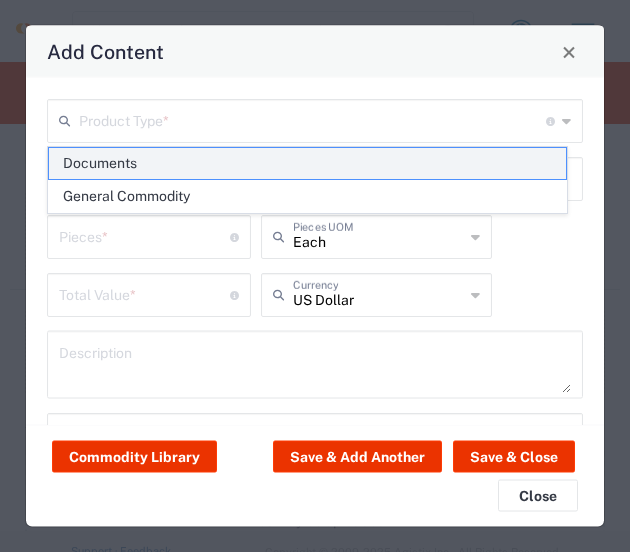 click on "Documents" 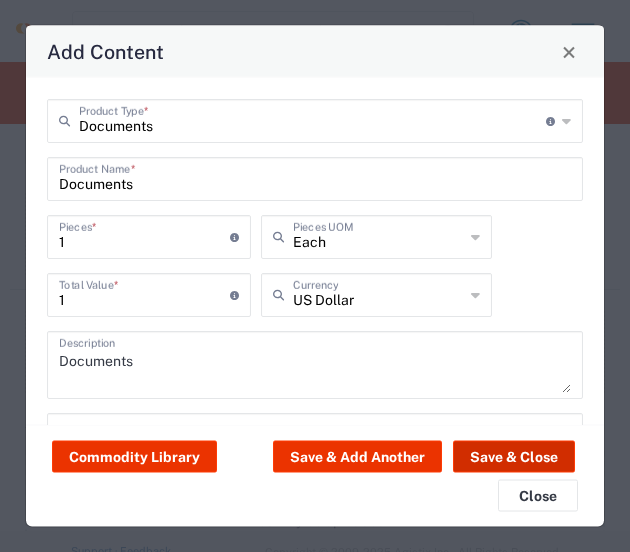 click on "Save & Close" 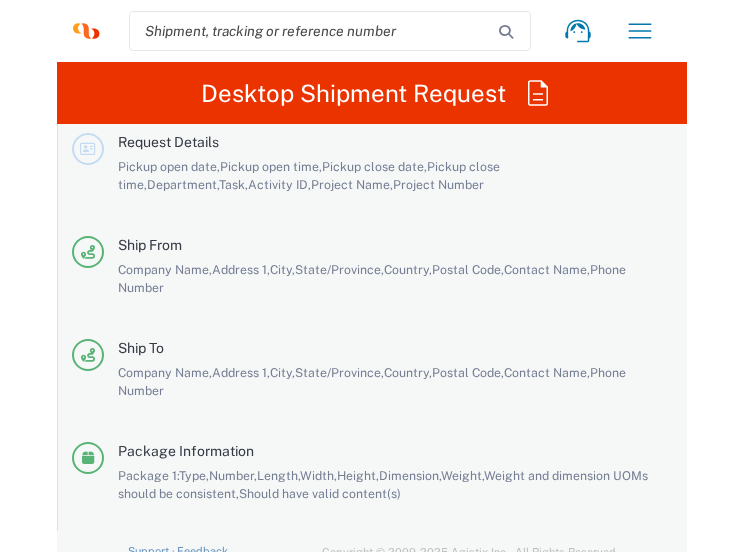 scroll, scrollTop: 4600, scrollLeft: 0, axis: vertical 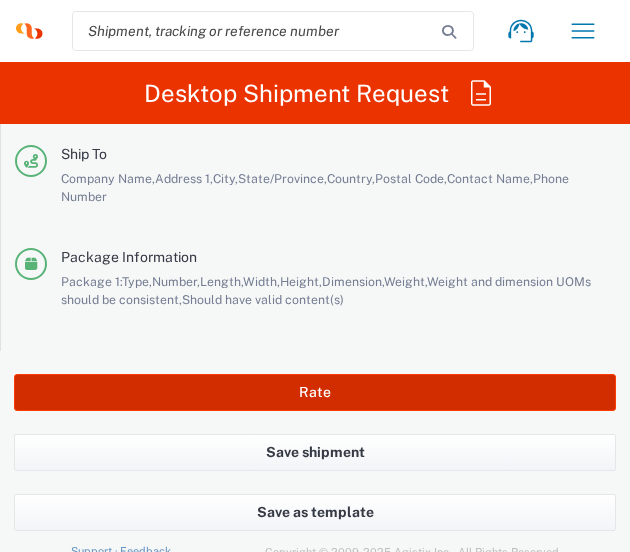 click on "Rate" 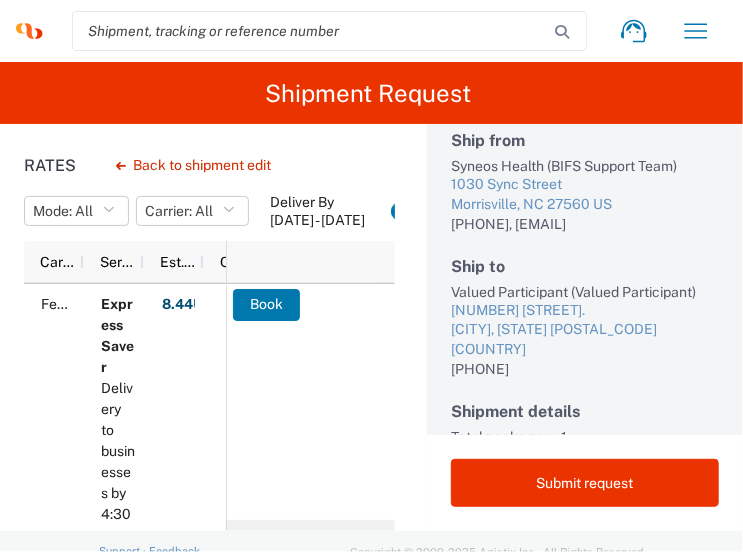 scroll, scrollTop: 200, scrollLeft: 0, axis: vertical 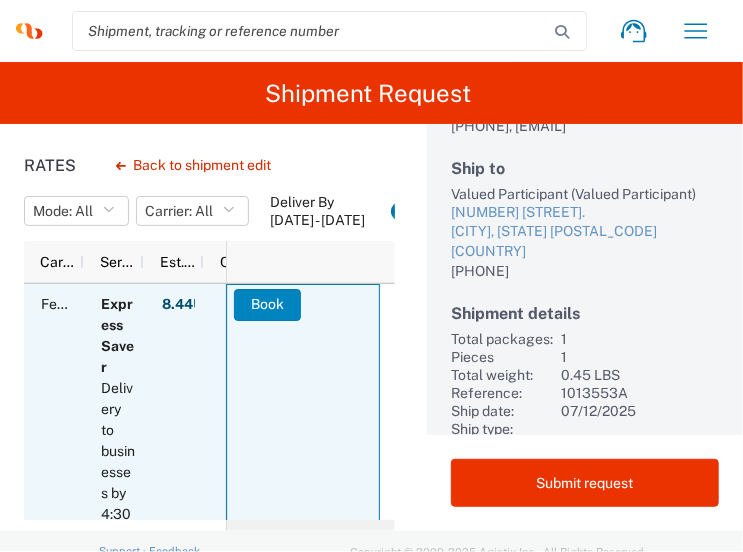 click on "Book" 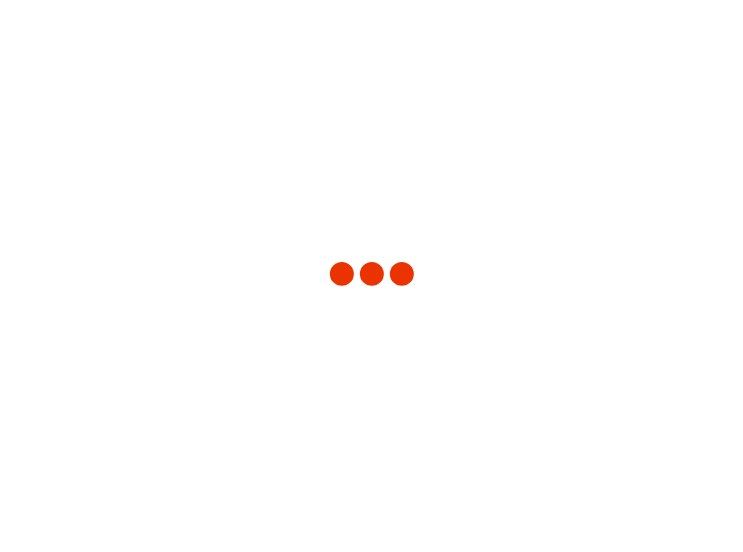 scroll, scrollTop: 192, scrollLeft: 0, axis: vertical 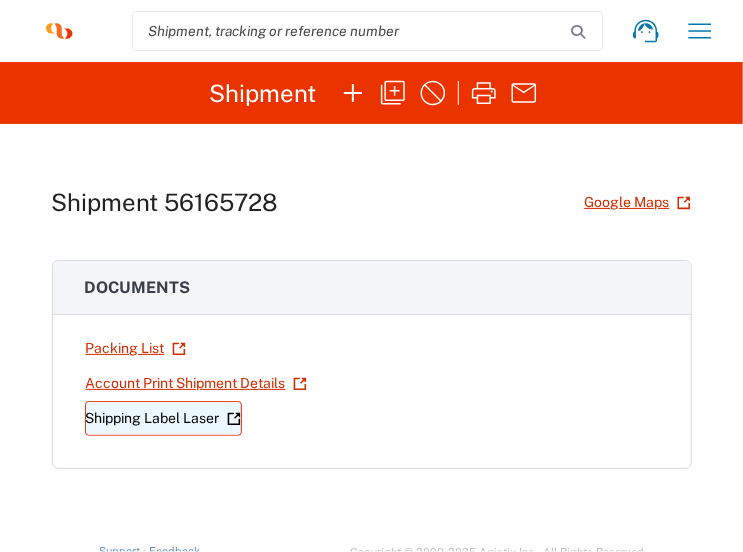 click on "Shipping Label Laser" 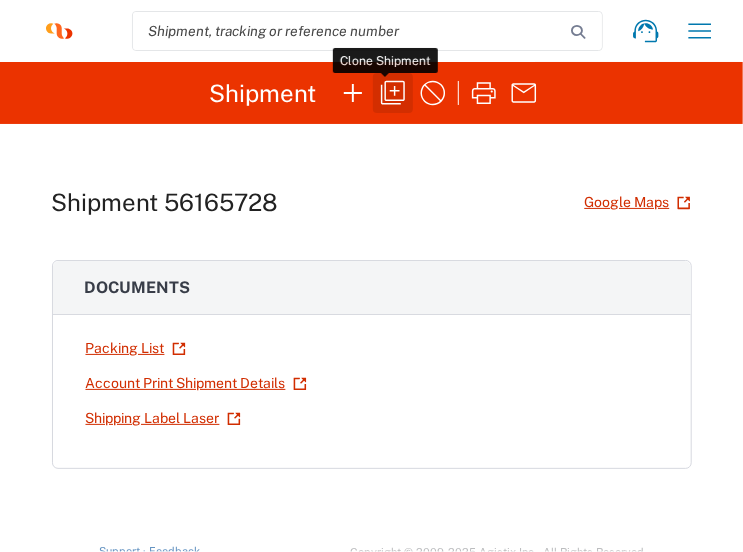 click 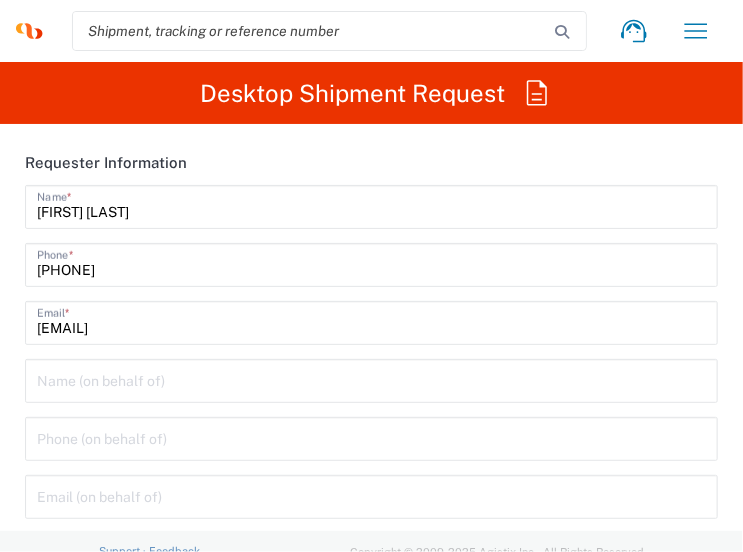 type on "1013553A" 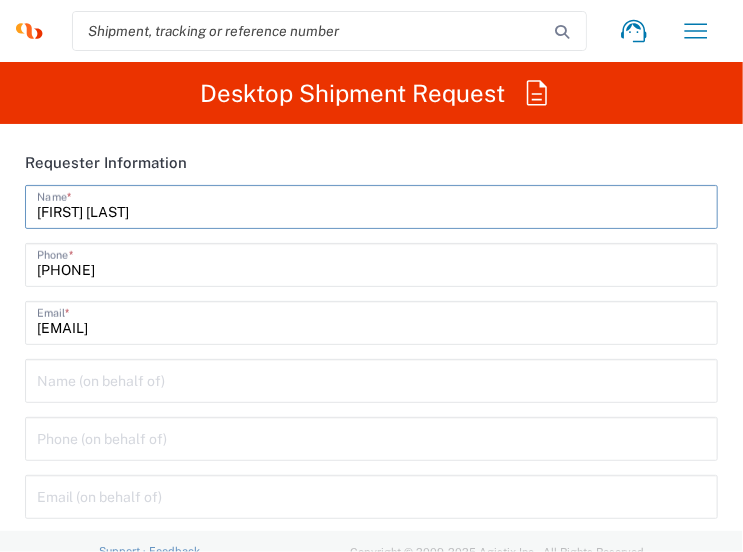 click on "[FIRST] [LAST]" at bounding box center (371, 205) 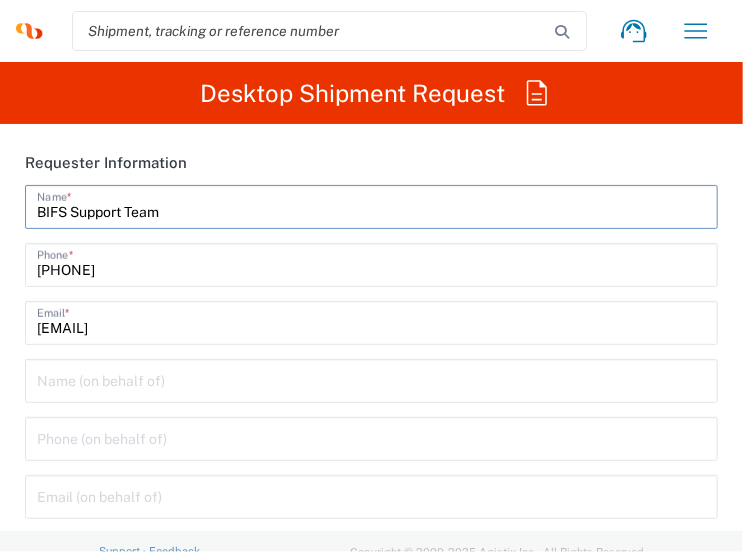click on "BIFS Support Team" at bounding box center [371, 205] 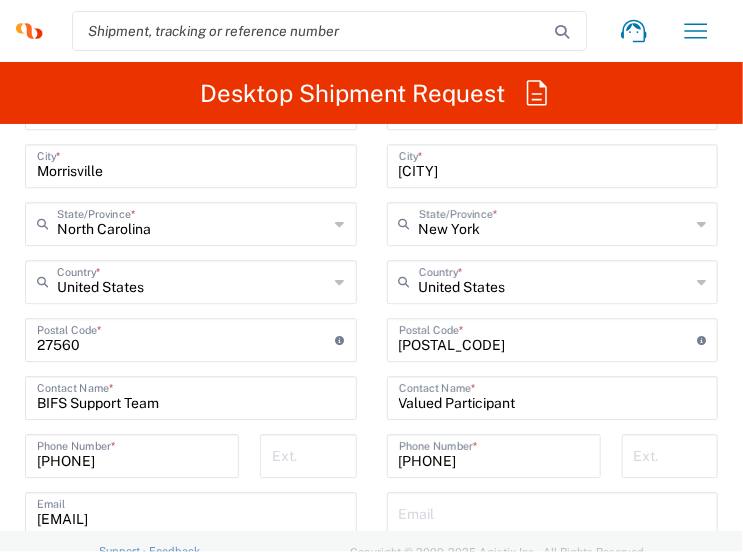 scroll, scrollTop: 1700, scrollLeft: 0, axis: vertical 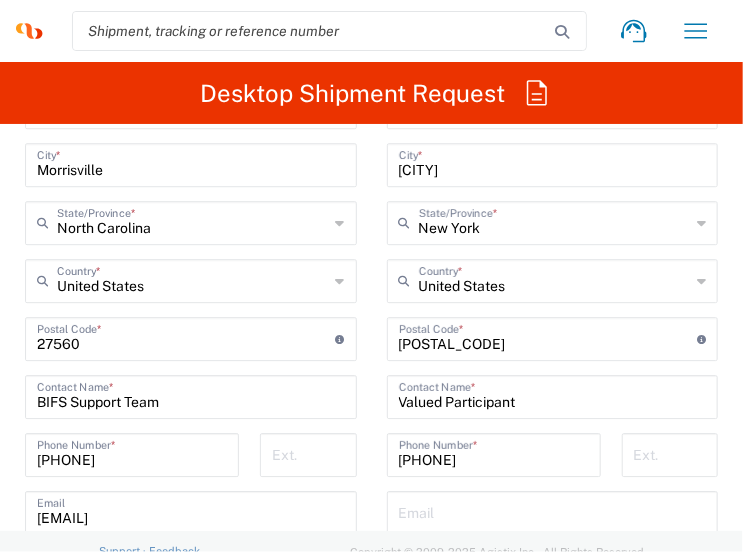 type on "BIFS Support Team" 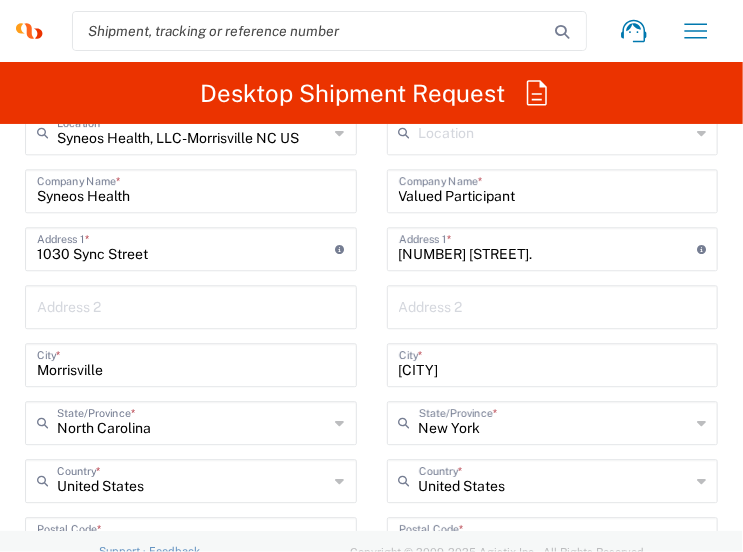 scroll, scrollTop: 1500, scrollLeft: 0, axis: vertical 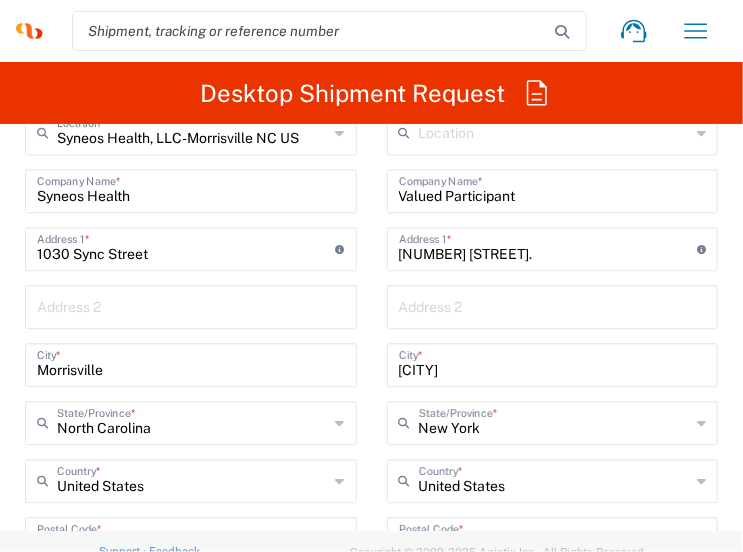 click on "[NUMBER] [STREET]." at bounding box center [548, 247] 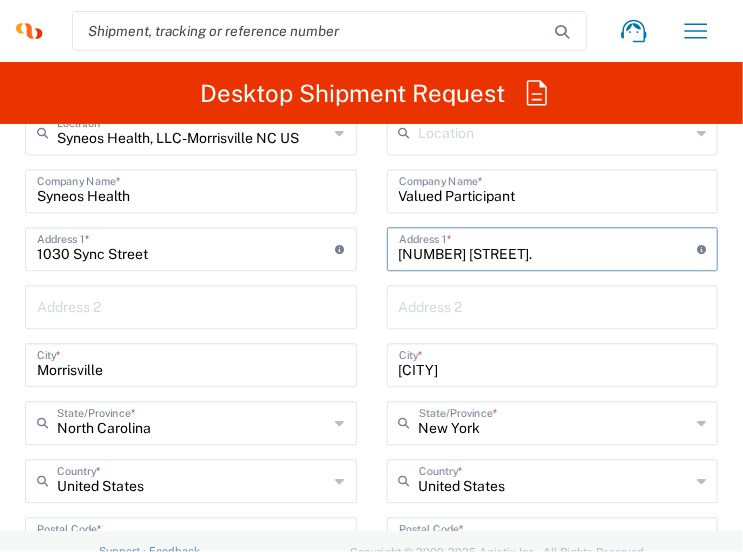 click on "[NUMBER] [STREET]." at bounding box center (548, 247) 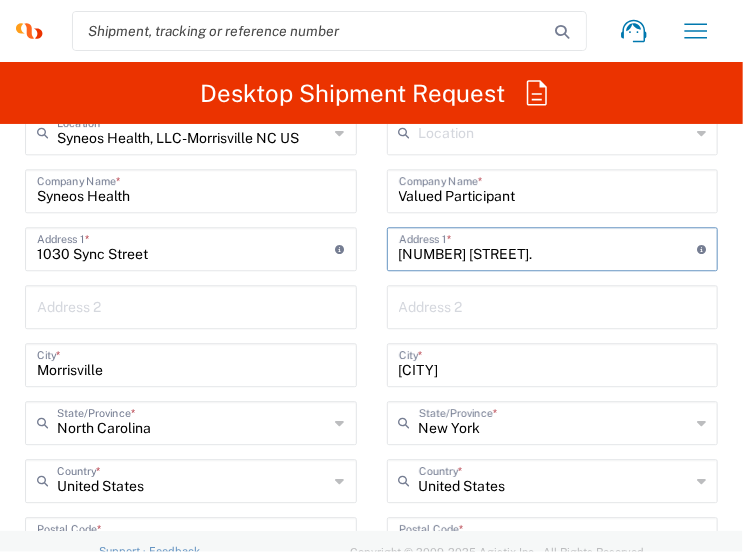 paste on "[NUMBER] [STREET]" 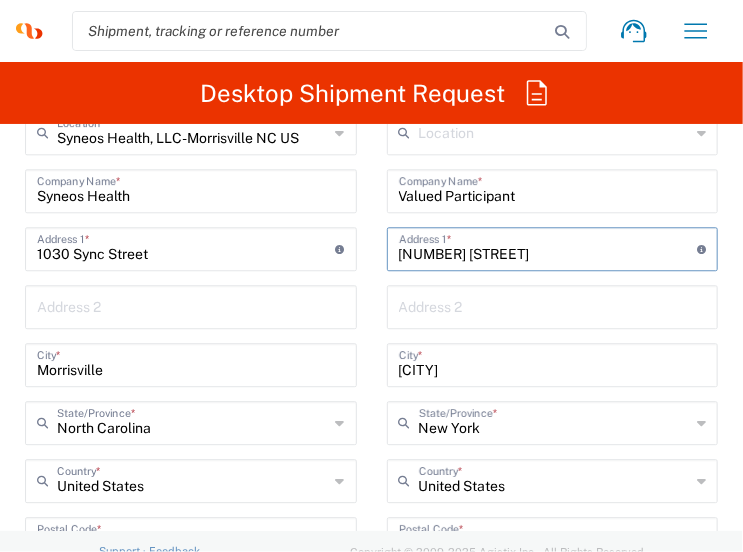 type on "[NUMBER] [STREET]" 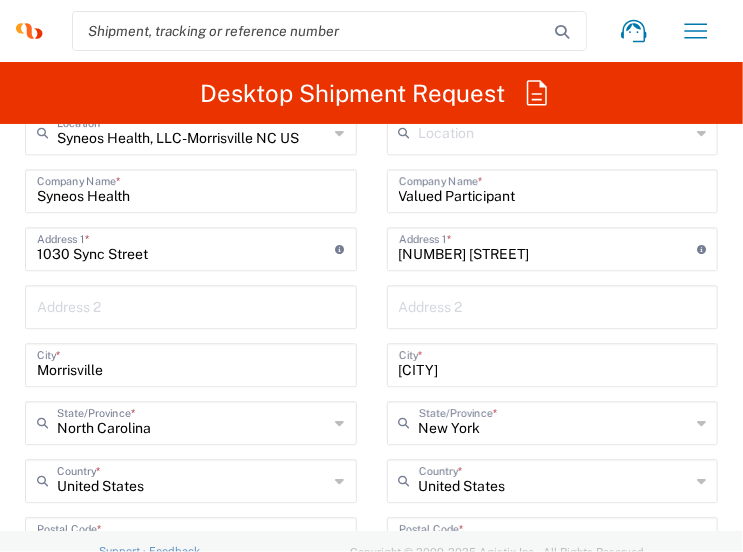 click on "[CITY]" at bounding box center [553, 363] 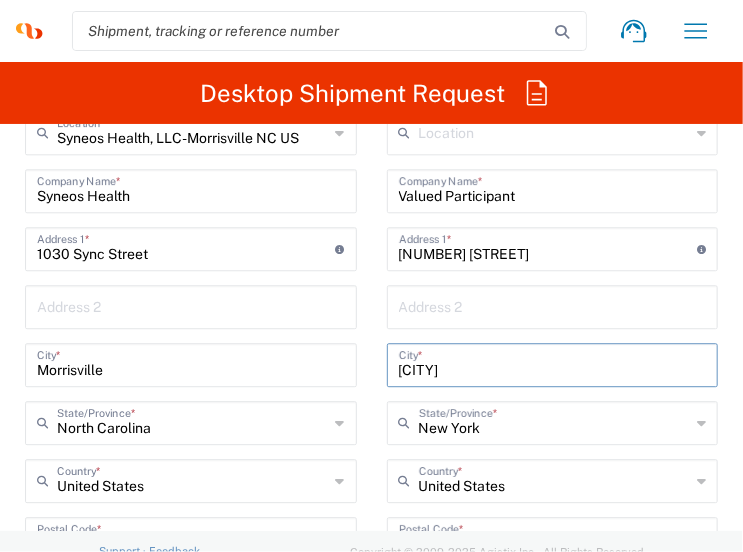 click on "[CITY]" at bounding box center [553, 363] 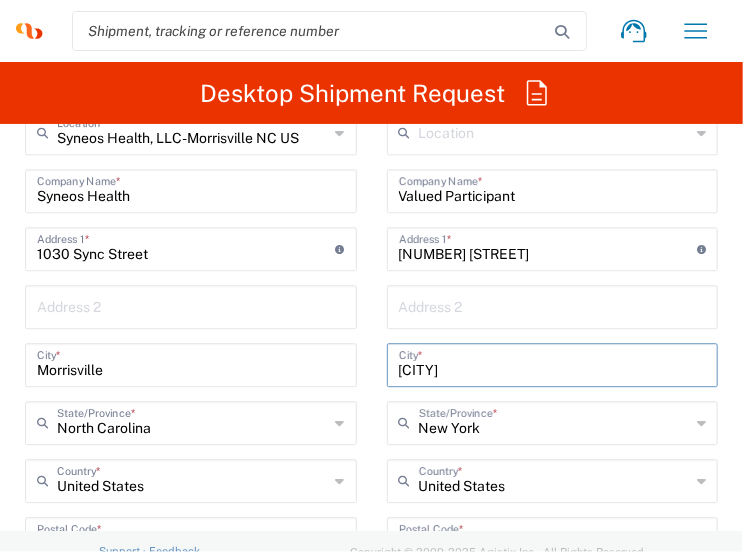 paste on "[CITY]" 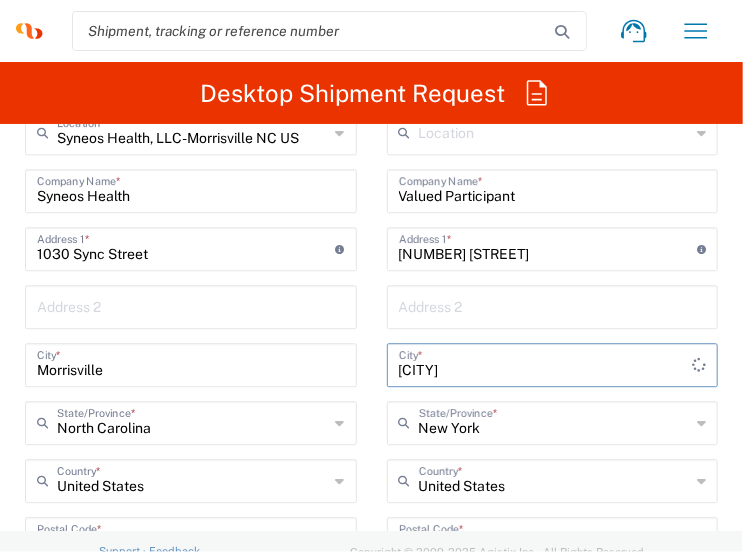type on "[CITY]" 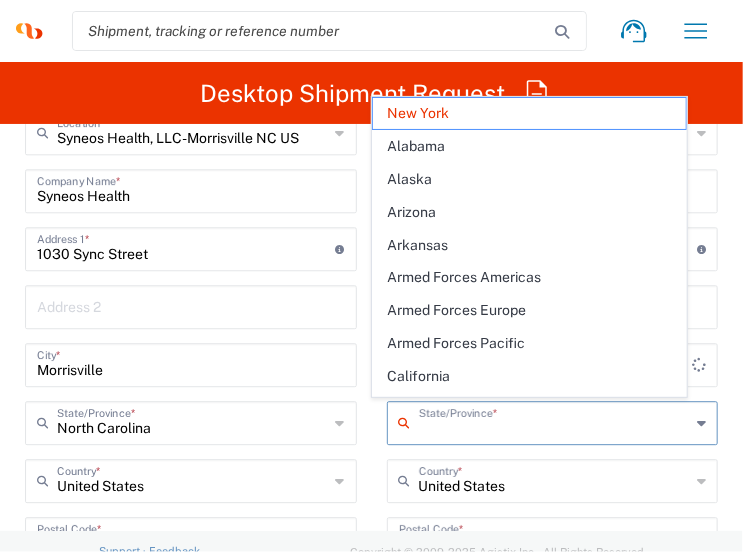 click at bounding box center (555, 421) 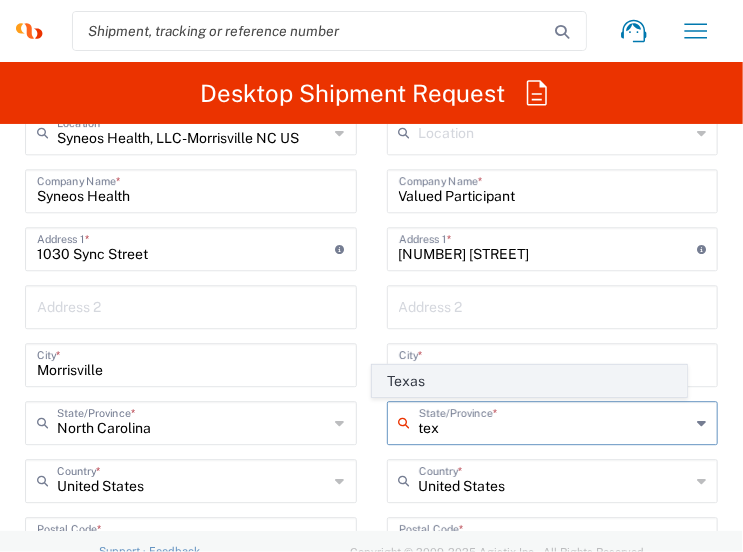 click on "Texas" 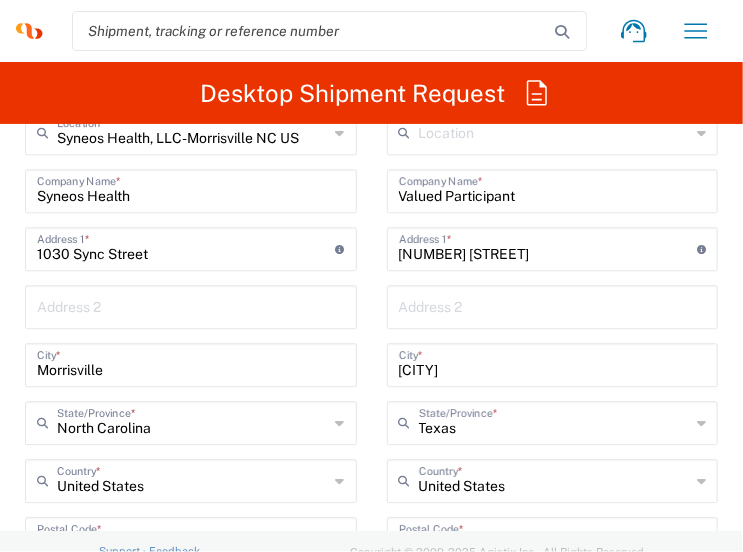 scroll, scrollTop: 1600, scrollLeft: 0, axis: vertical 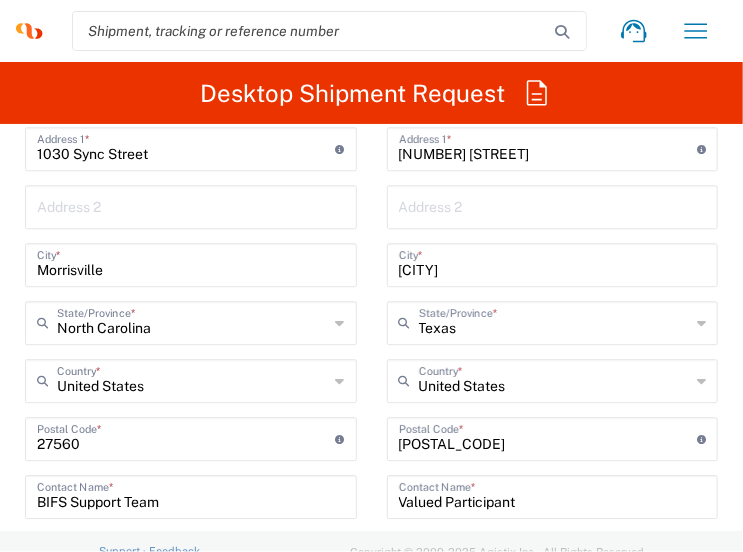 click on "Postal Code  * Postal Code for United States should have the following format:
5 digits then optional part of 4 digits started with hyphen" 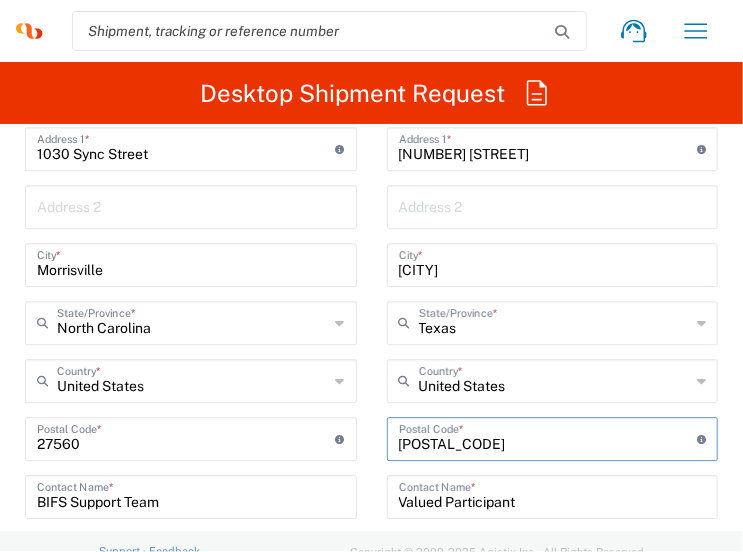 click at bounding box center [548, 437] 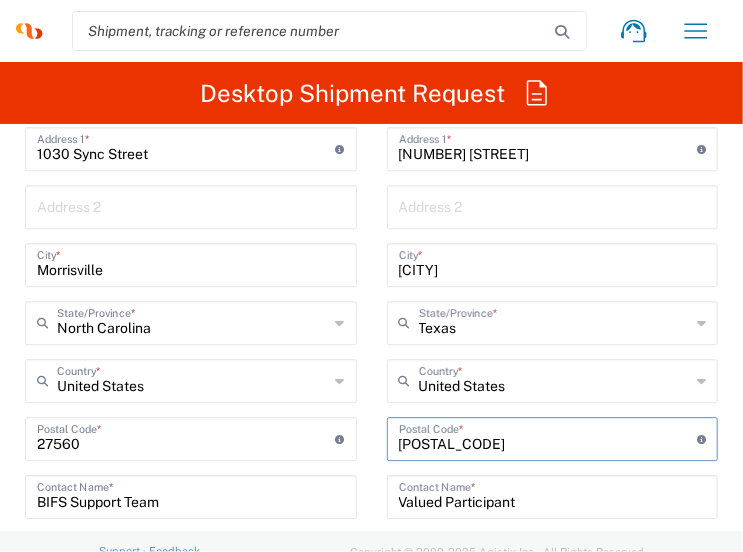 paste on "[POSTAL_CODE]" 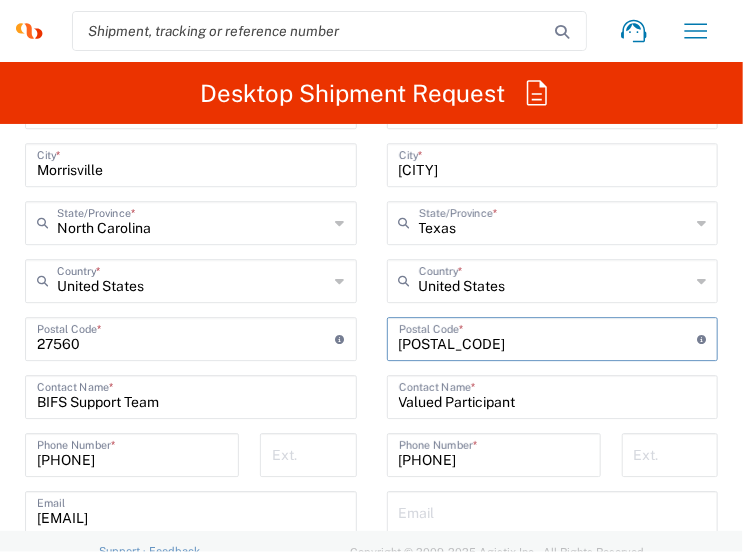 scroll, scrollTop: 1800, scrollLeft: 0, axis: vertical 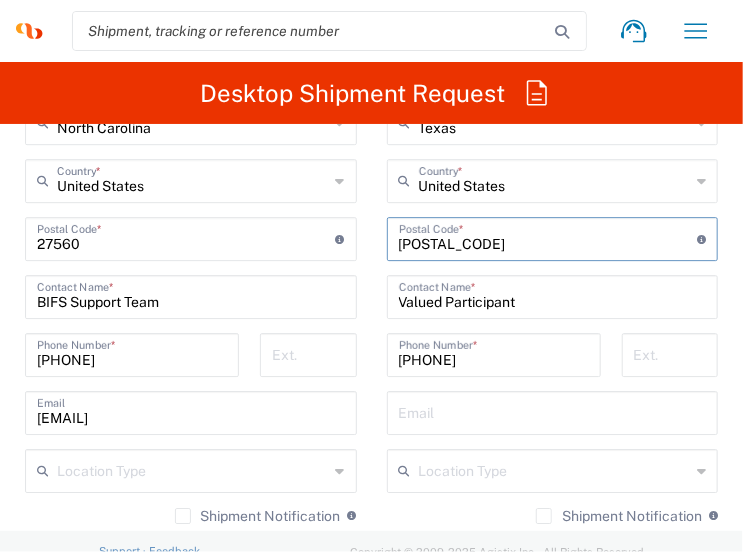 type on "[POSTAL_CODE]" 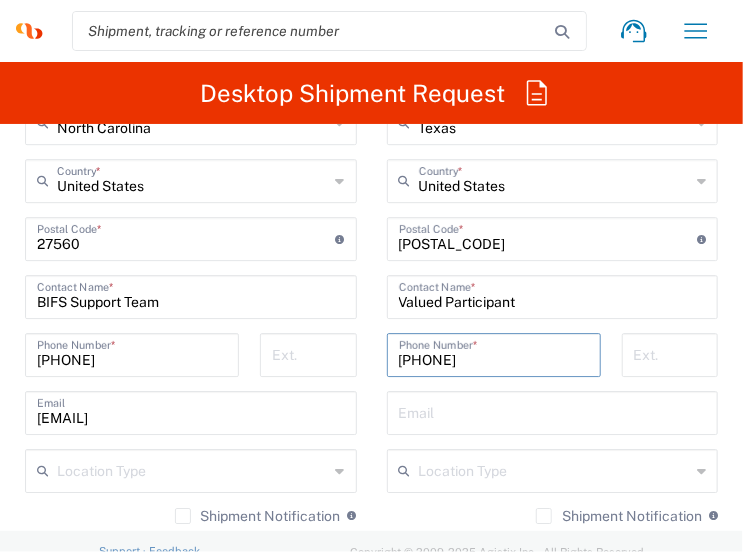 click on "[PHONE]" at bounding box center [494, 353] 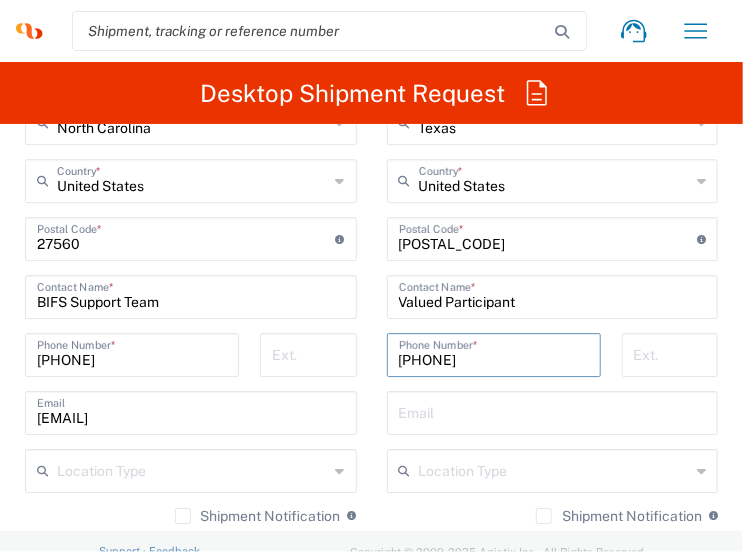 paste on "([PHONE])" 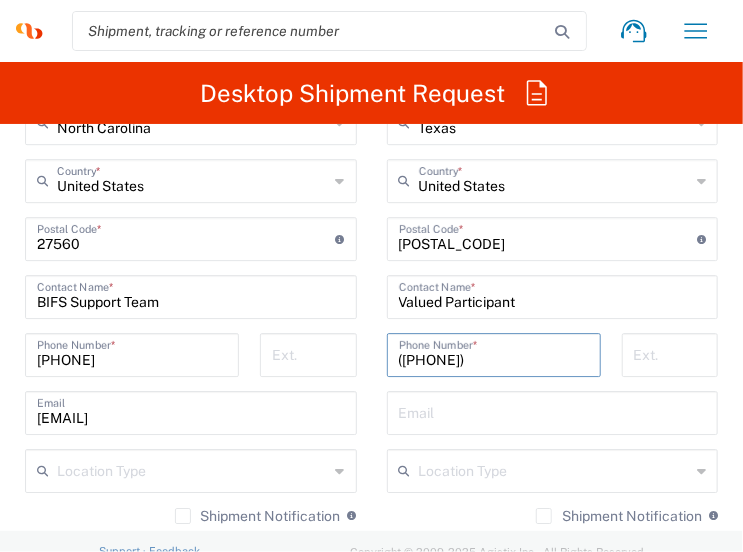 click on "([PHONE])" at bounding box center (494, 353) 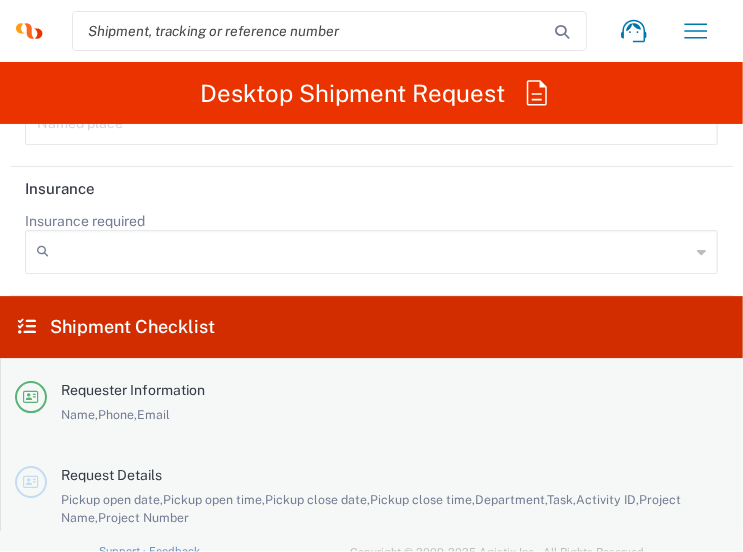 scroll, scrollTop: 4400, scrollLeft: 0, axis: vertical 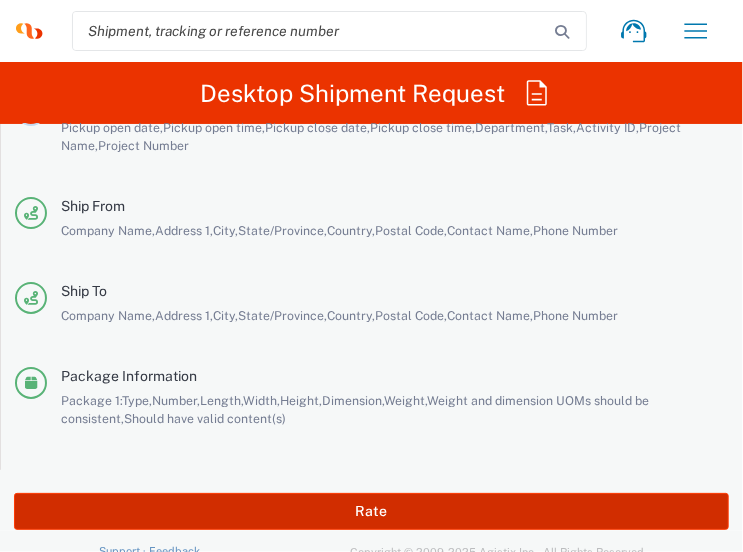 type on "[PHONE]" 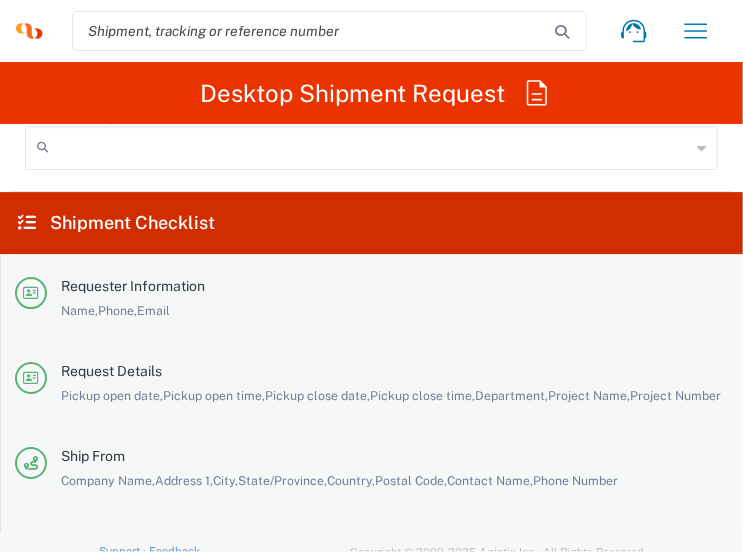 scroll, scrollTop: 4000, scrollLeft: 0, axis: vertical 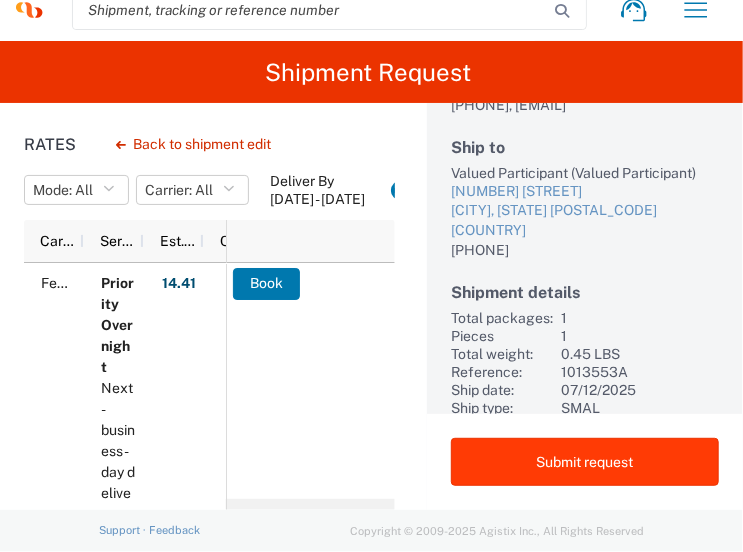 click on "Submit request" 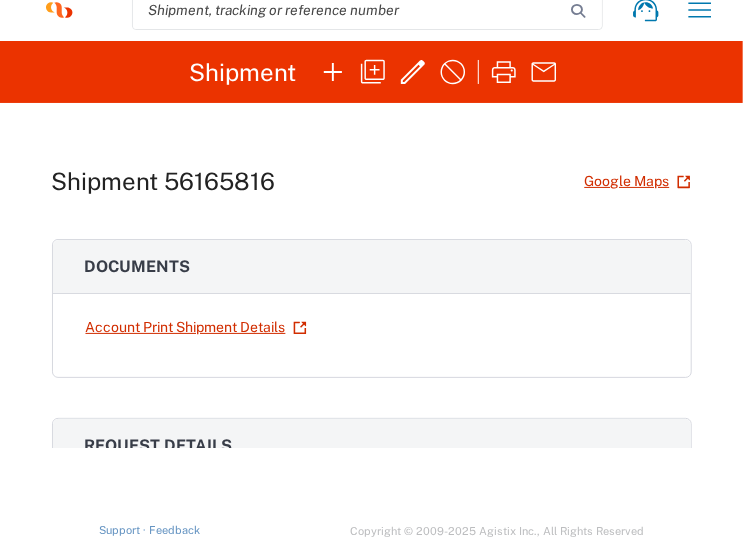drag, startPoint x: 177, startPoint y: 327, endPoint x: 220, endPoint y: 366, distance: 58.0517 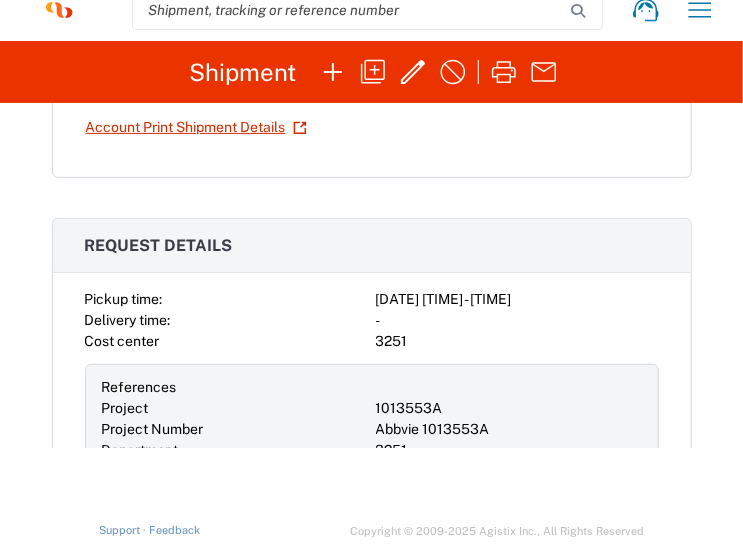 scroll, scrollTop: 0, scrollLeft: 0, axis: both 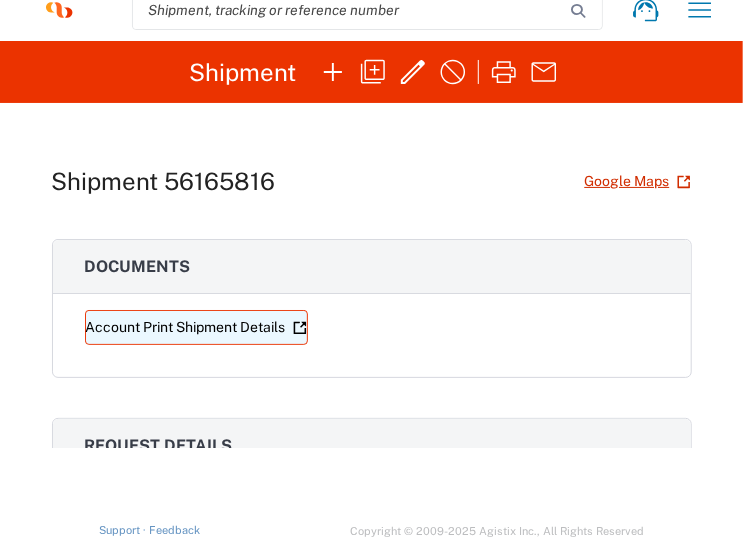 click on "Account Print Shipment Details" 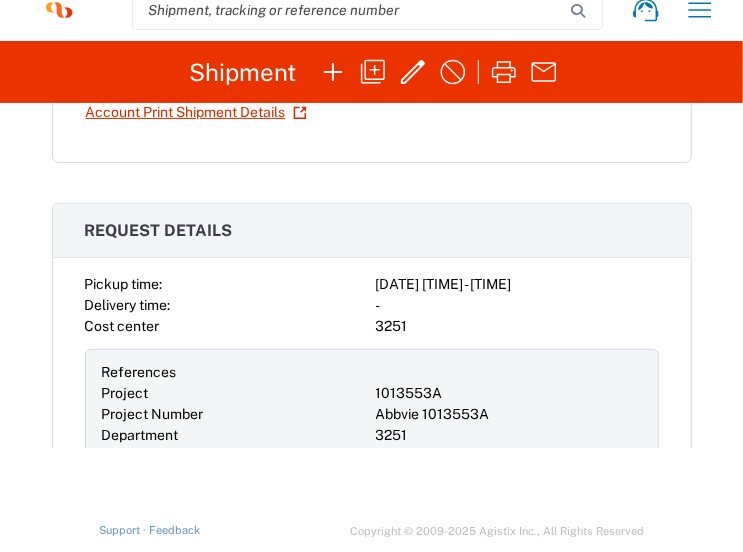 scroll, scrollTop: 0, scrollLeft: 0, axis: both 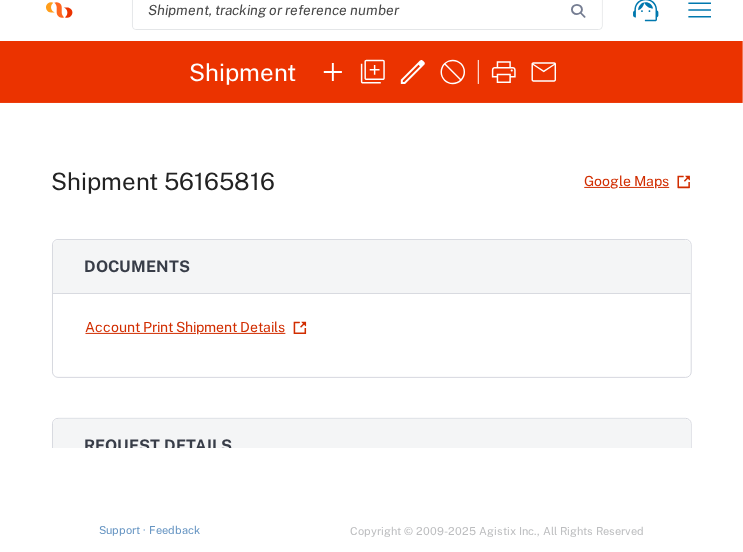 click on "Shipment 56165816" 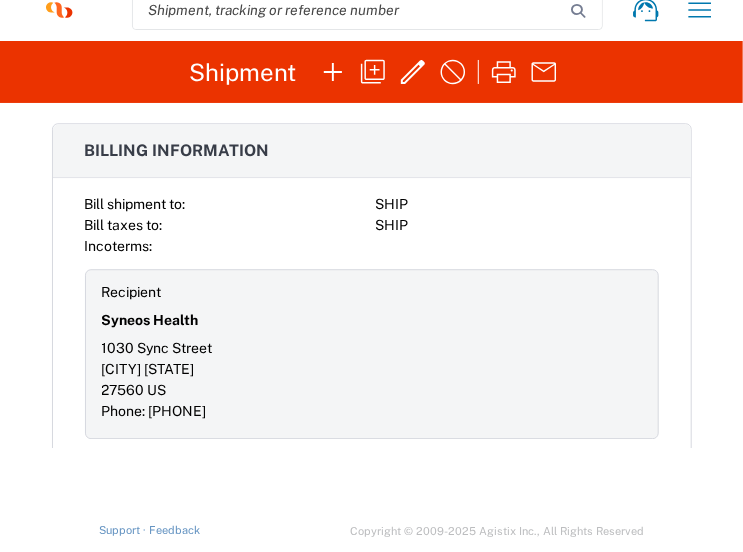 scroll, scrollTop: 1615, scrollLeft: 0, axis: vertical 